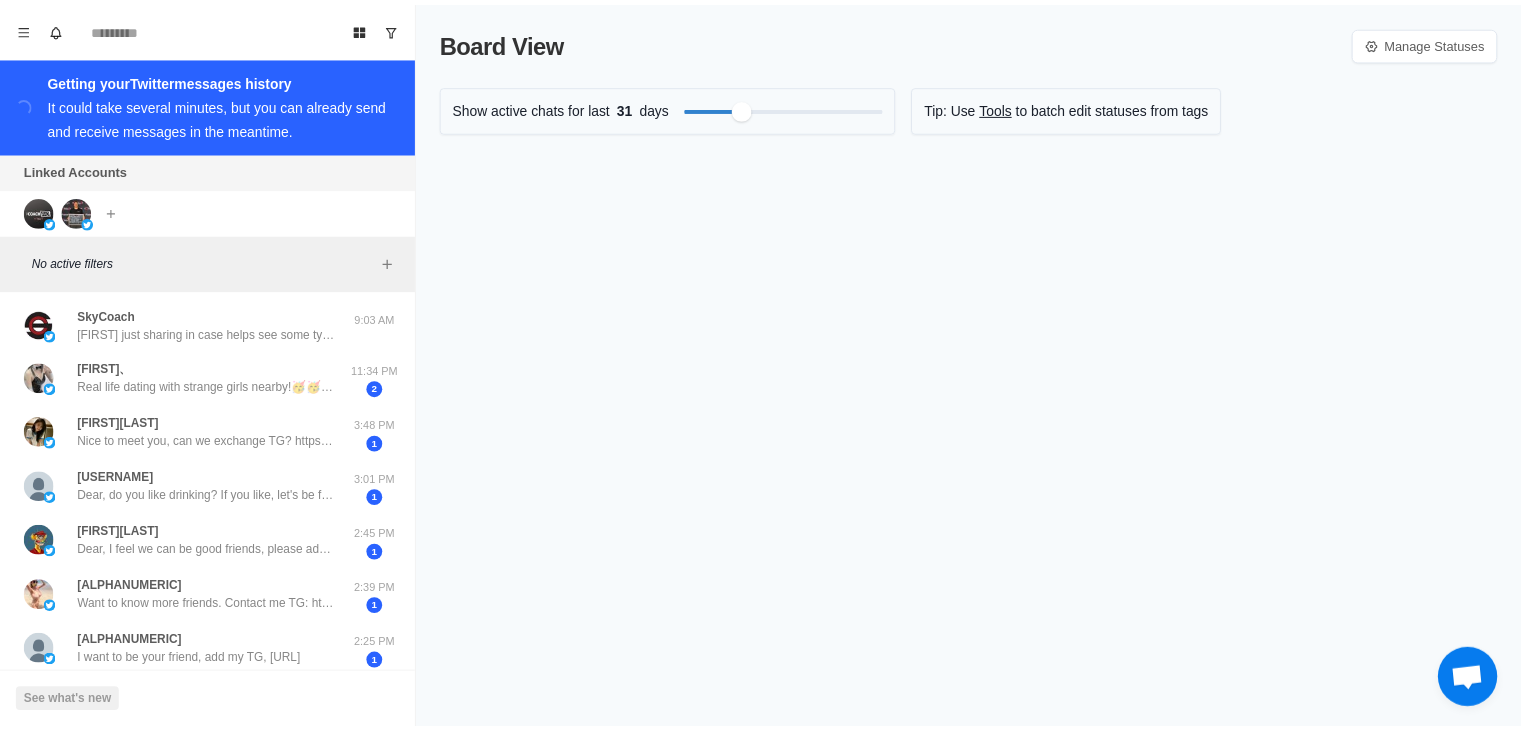 scroll, scrollTop: 0, scrollLeft: 0, axis: both 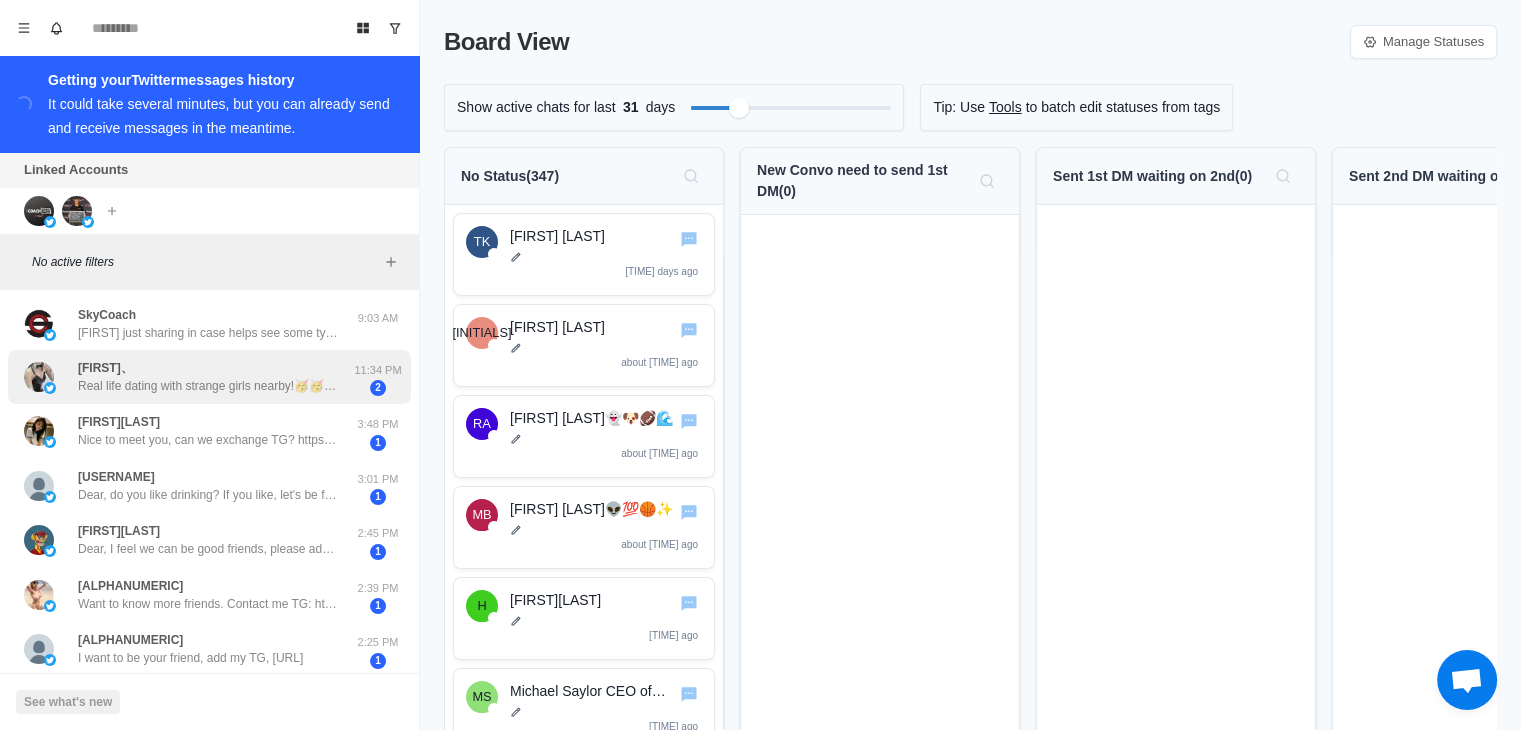 click on "Real life dating with strange girls nearby!🥳🥳
🔞Various styles,🔞sexy and hot.
💕https://t.co/JPVTbt4xPe💕
Fill in the invitation code💖c4ucvg💖
Unlock private one-on-one nude chat for free! 🎌 🌈 🎉 🌈 💼" at bounding box center [208, 386] 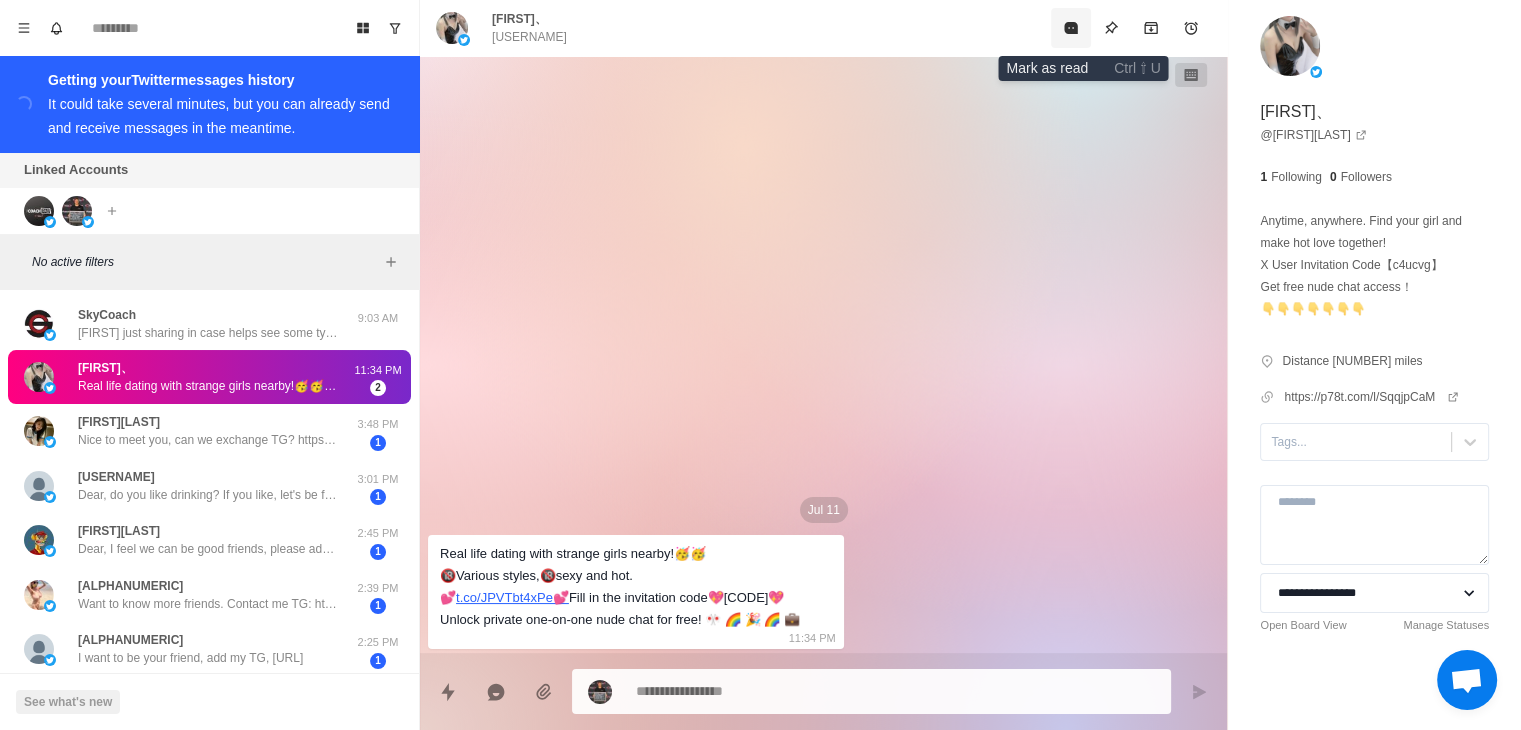 click 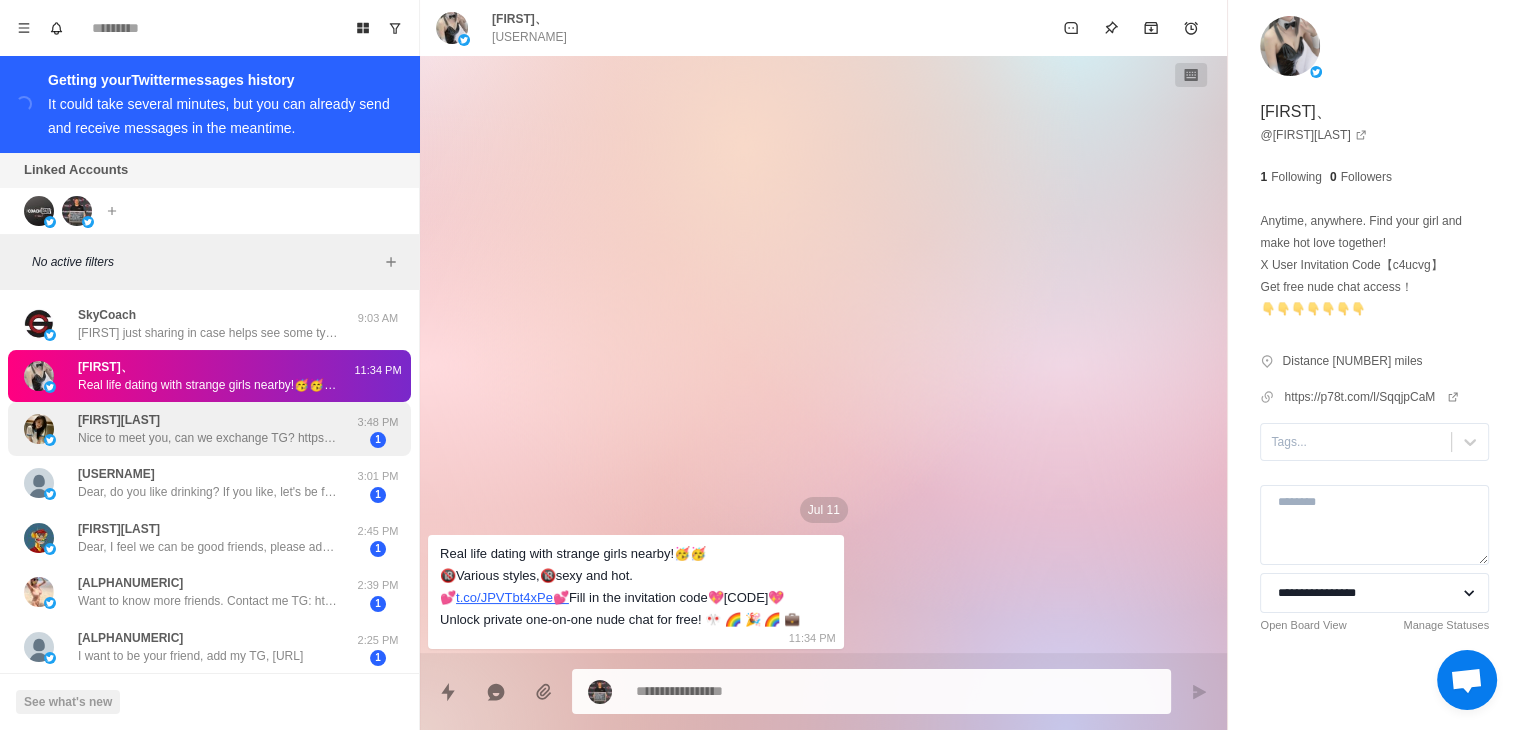 click on "[FIRST][LAST]" at bounding box center [119, 420] 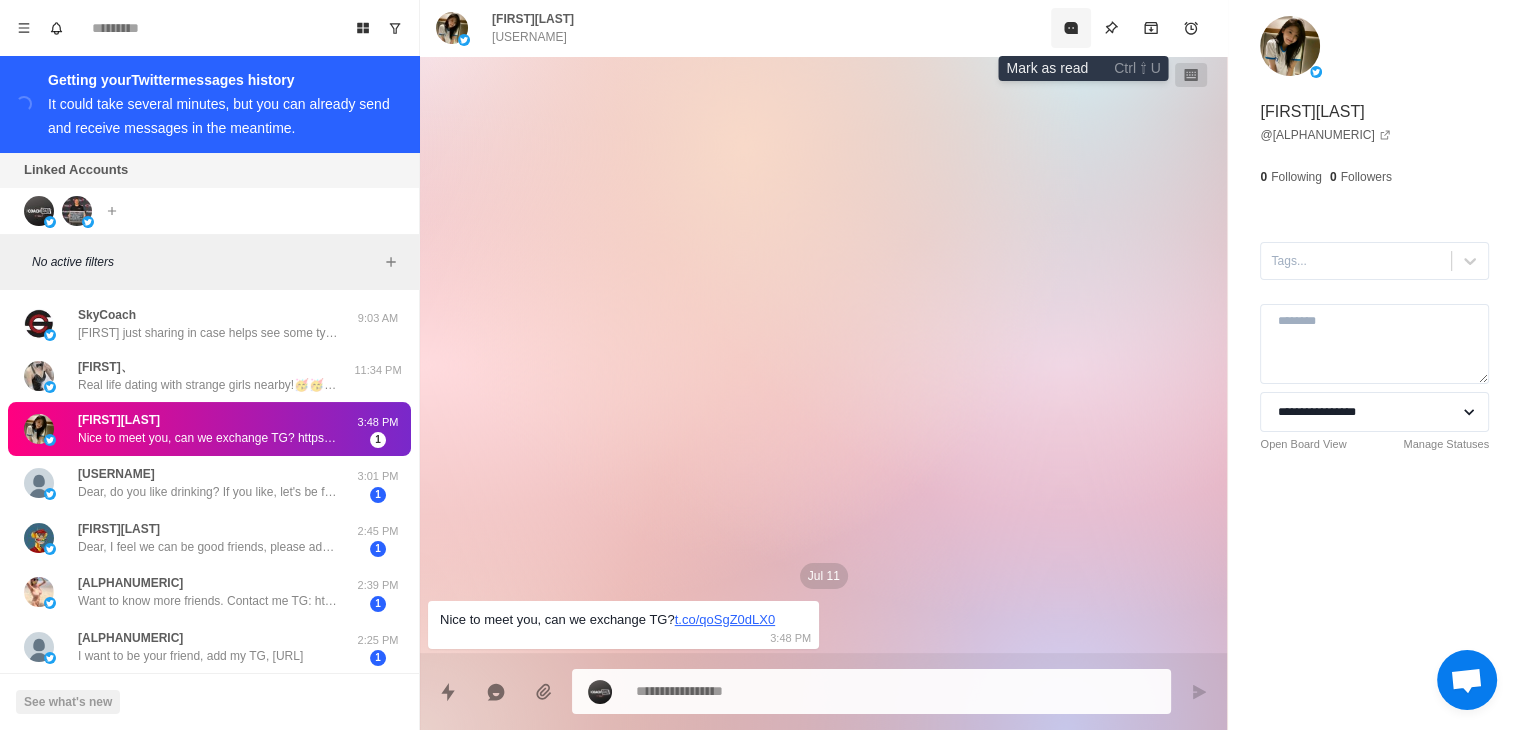 click 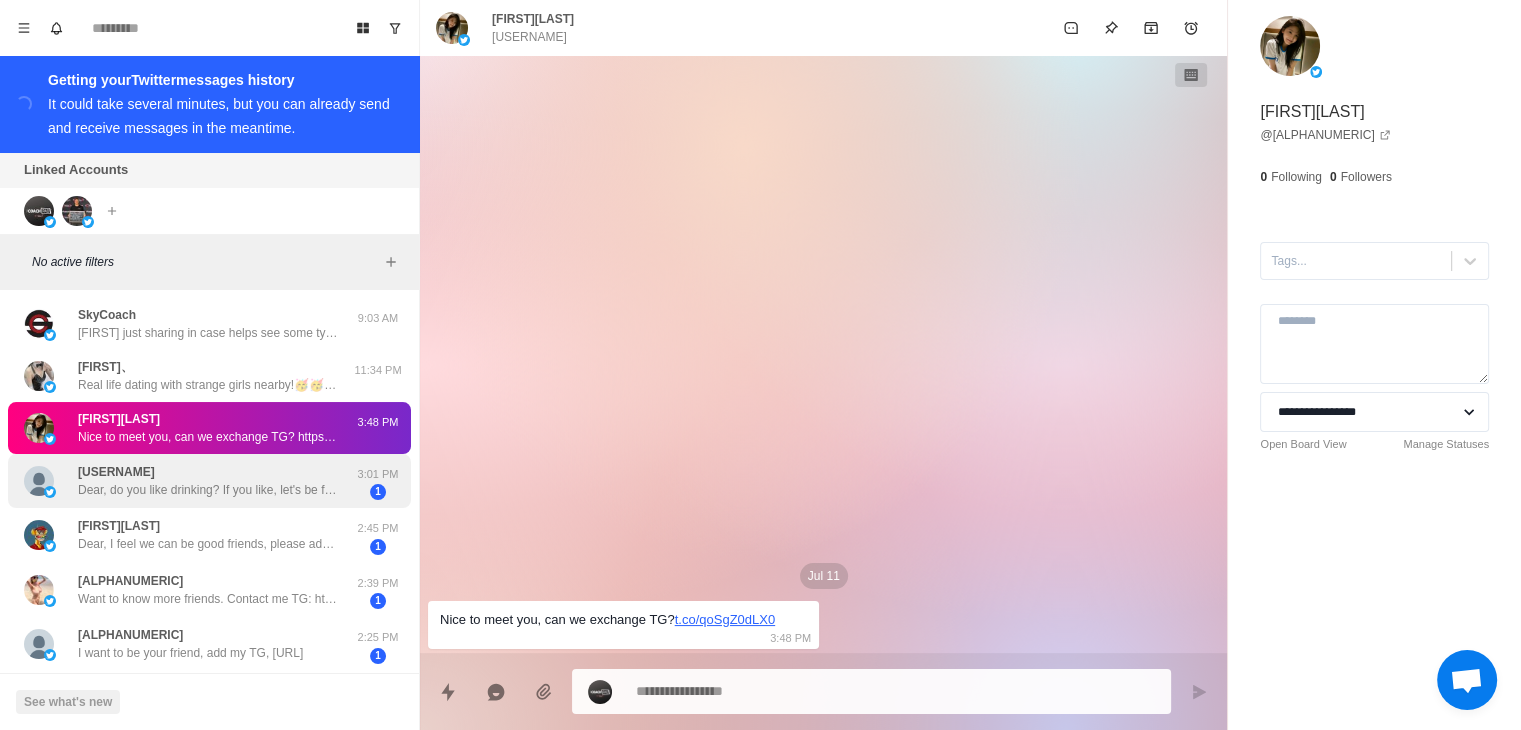 click on "[ALPHANUMERIC] [FIRST], do you like drinking? If you like, let's be friends. Please add my TG: [TELEGRAM]" at bounding box center [208, 481] 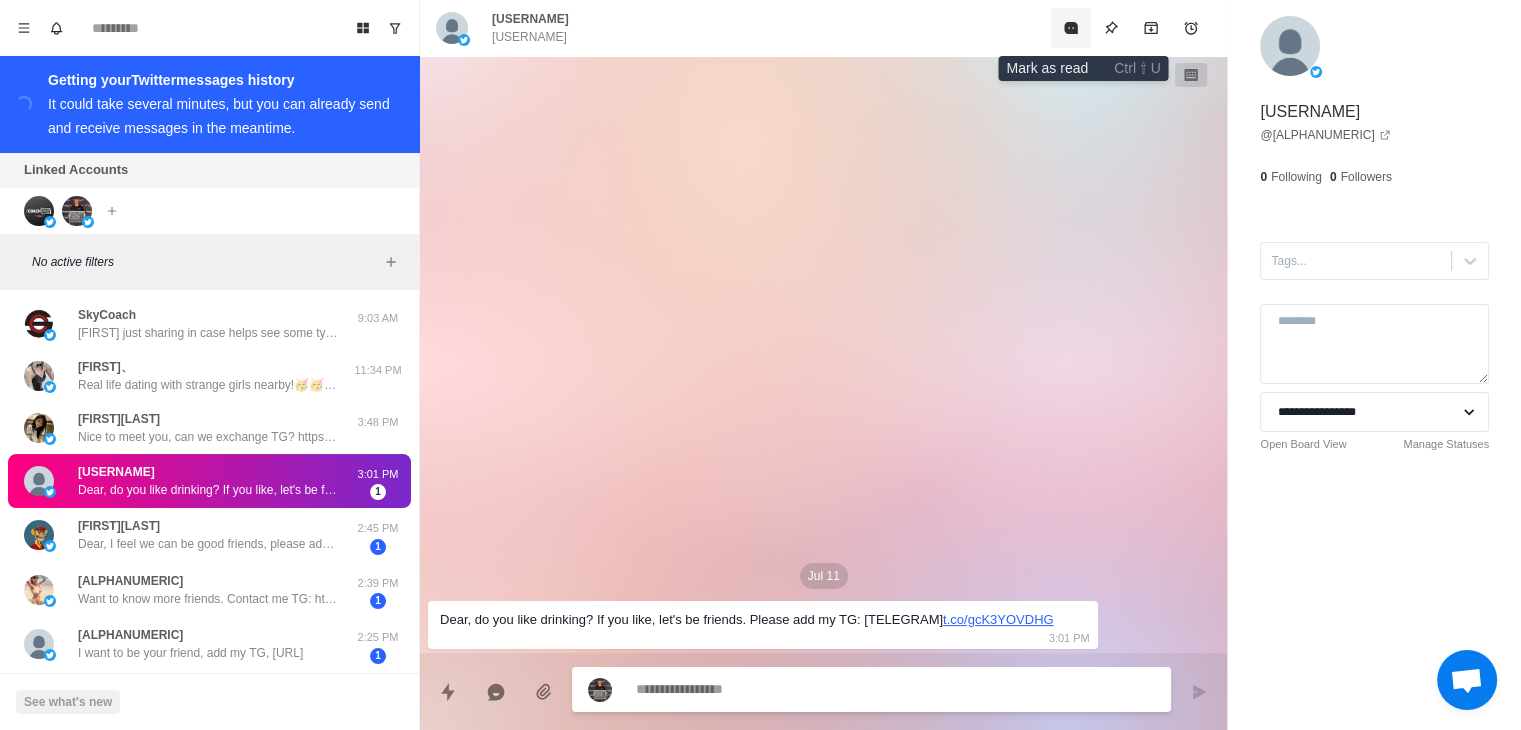 click 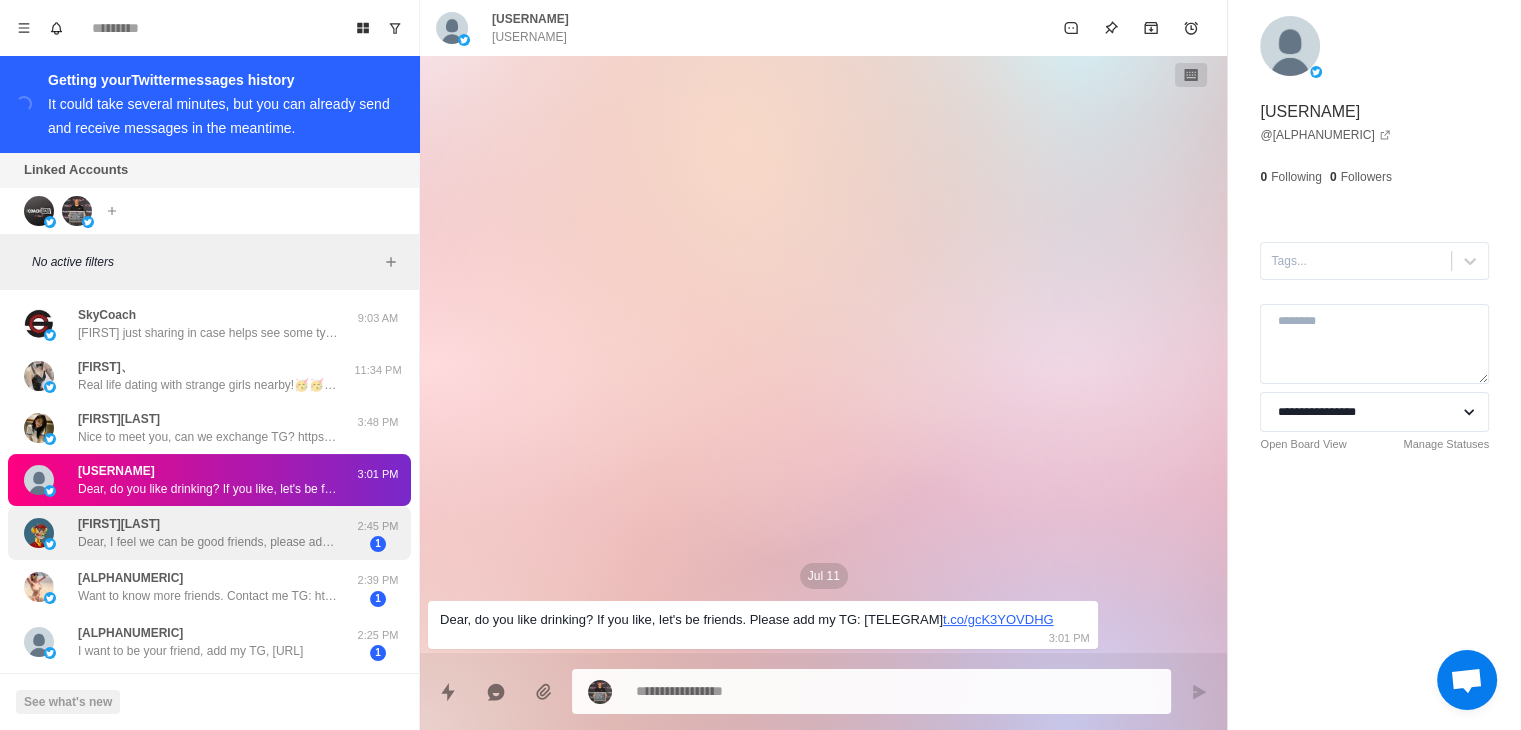 click on "[FIRST][LAST] Dear, I feel we can be good friends, please add my TG:https://t.co/YRX2c86NSv" at bounding box center [208, 533] 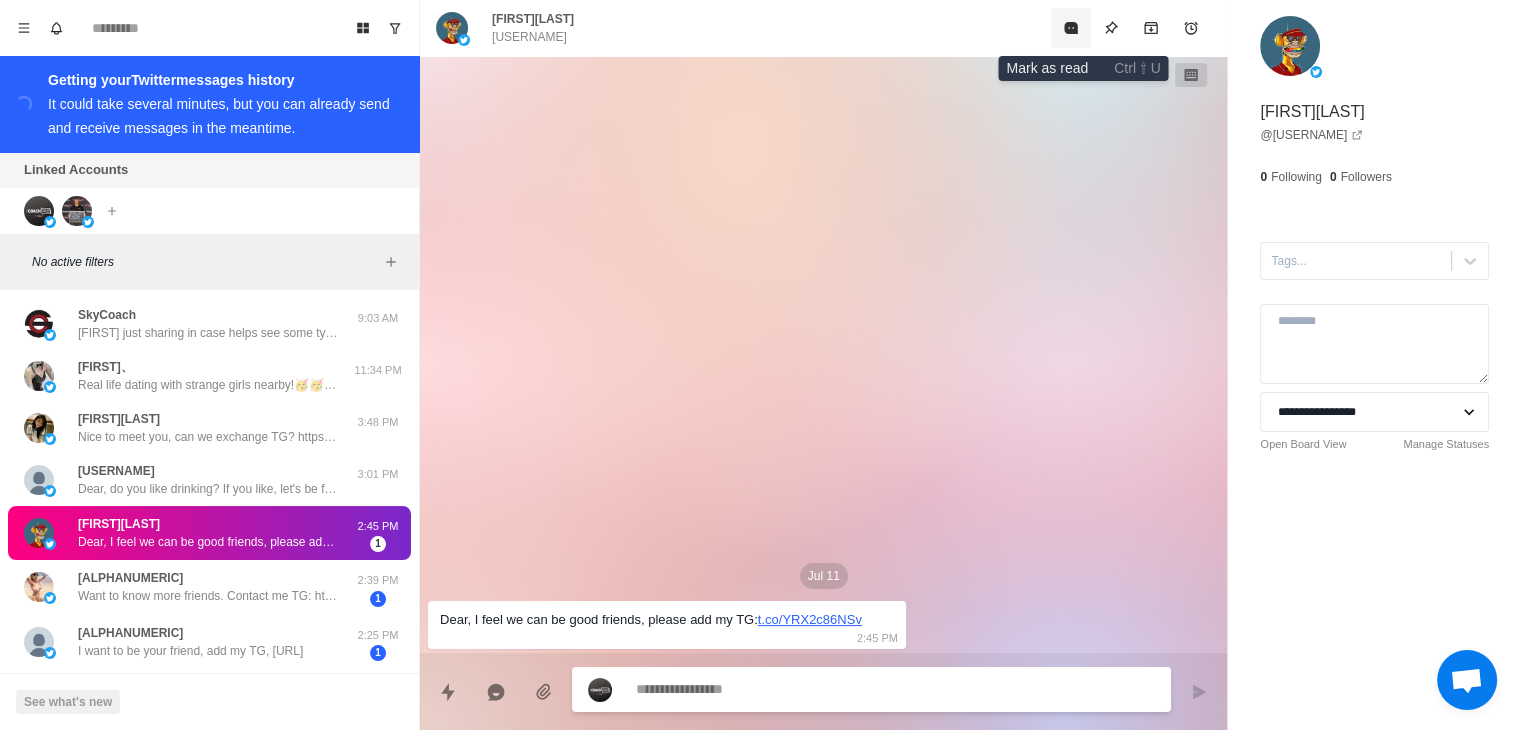 click 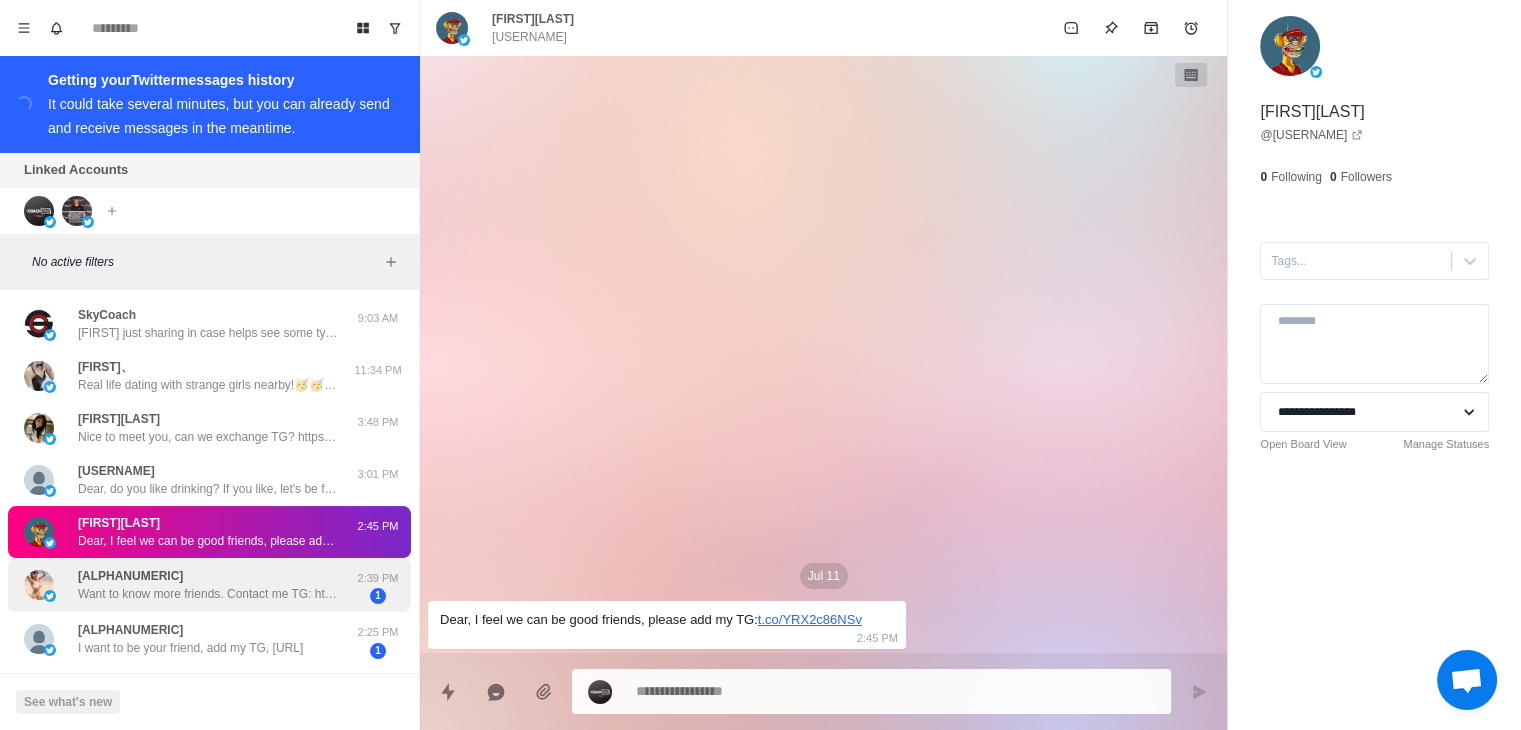 click on "[ALPHANUMERIC] Want to know more friends. Contact me TG: https://t.co/4BNKIocpwF" at bounding box center (208, 585) 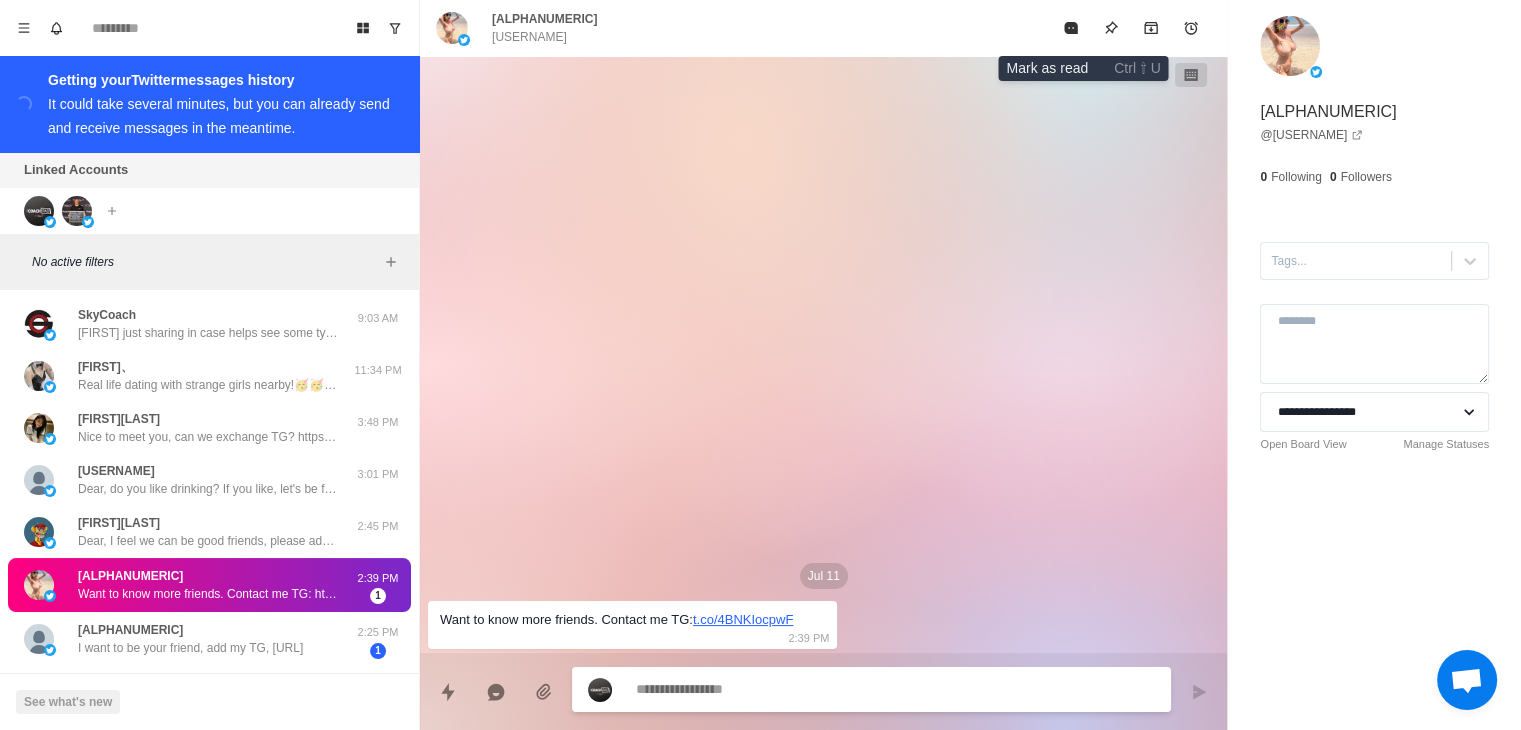 click 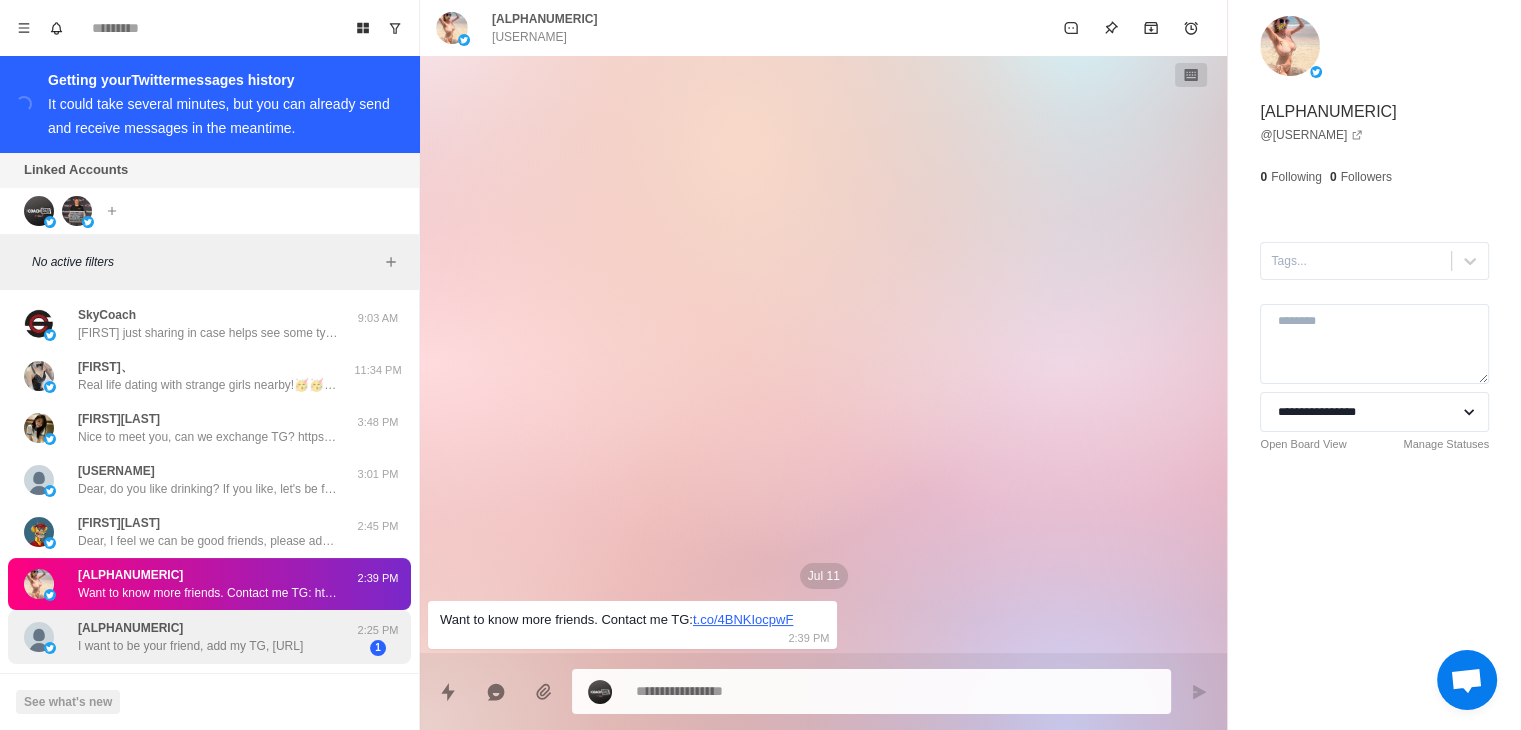 click on "[ALPHANUMERIC] I want to be your friend, add my TG, [URL]" at bounding box center (190, 637) 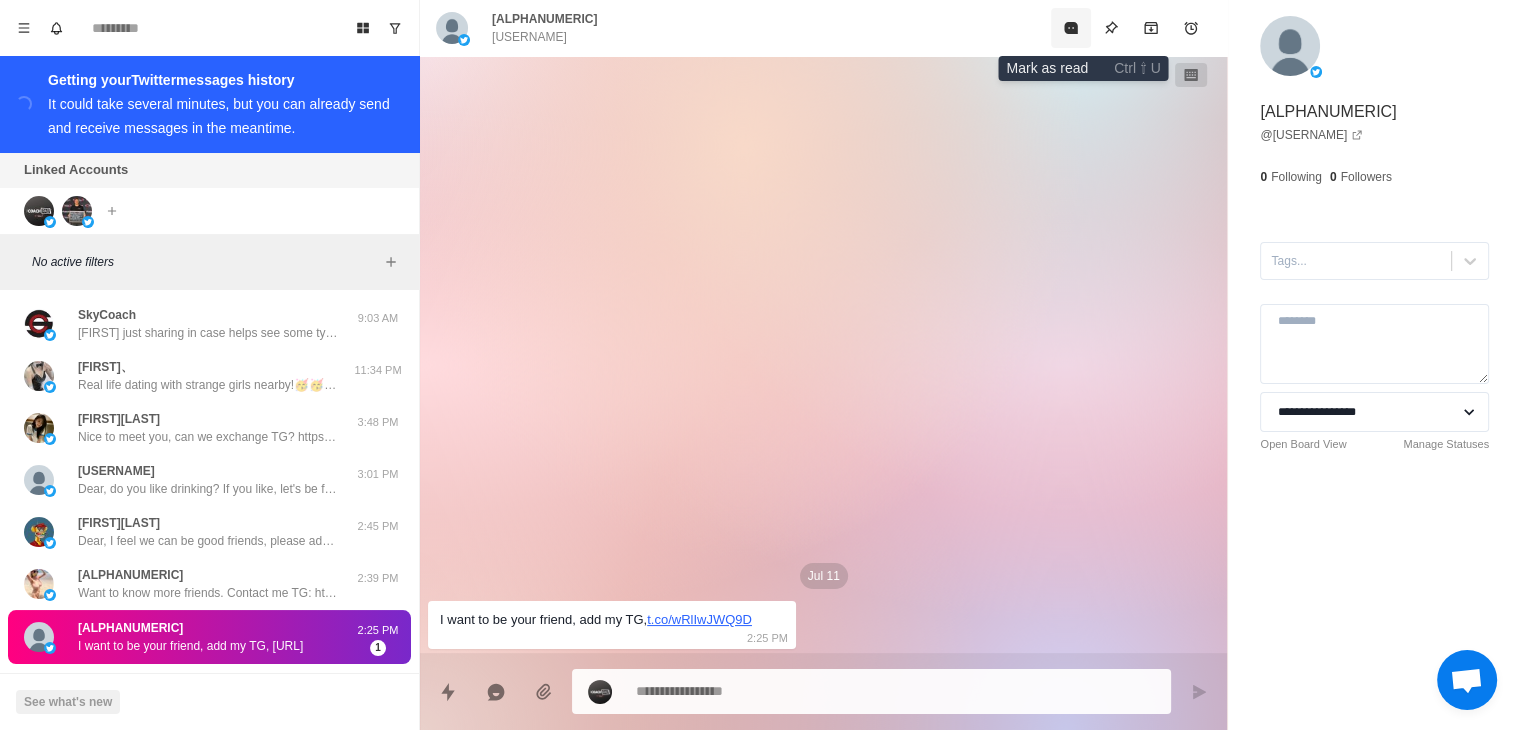 click 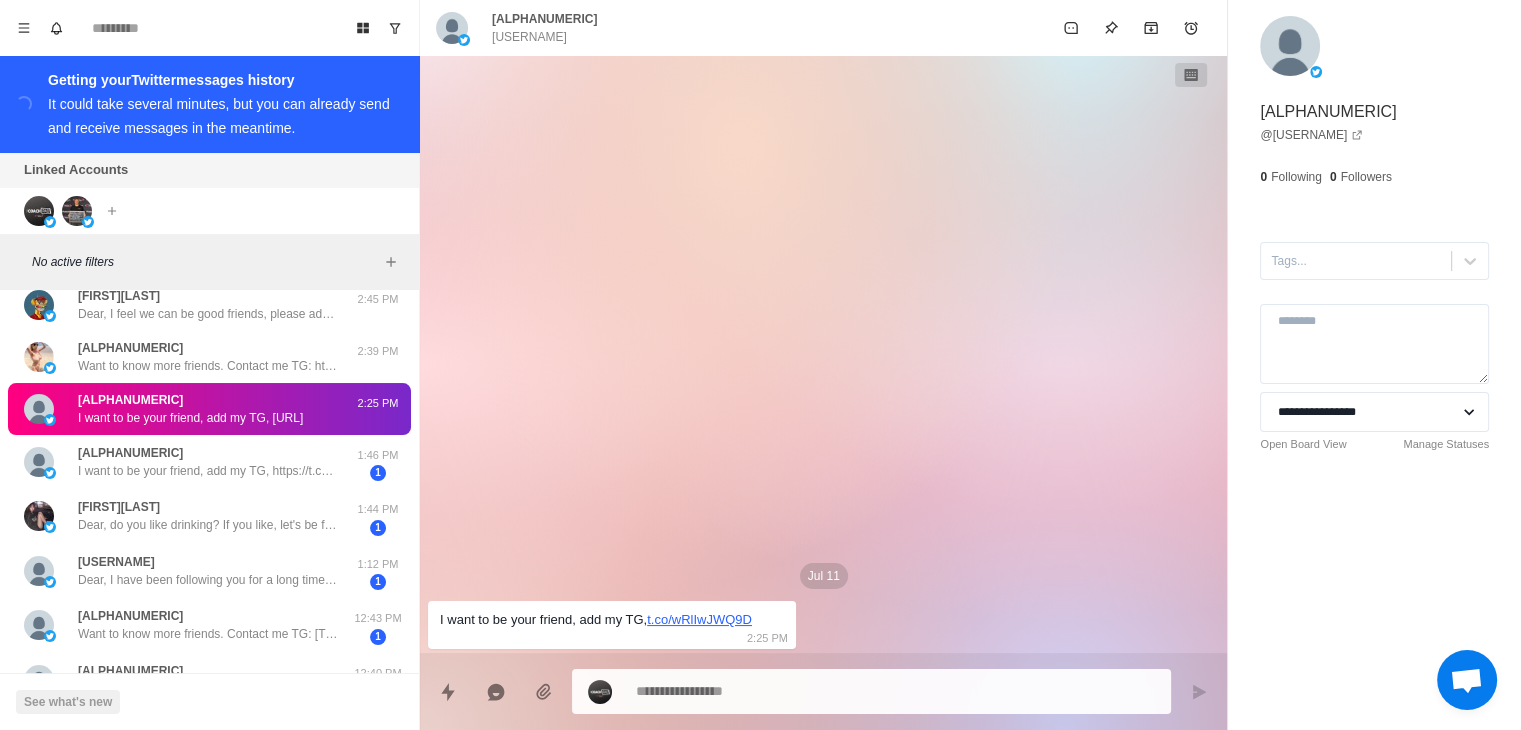 scroll, scrollTop: 272, scrollLeft: 0, axis: vertical 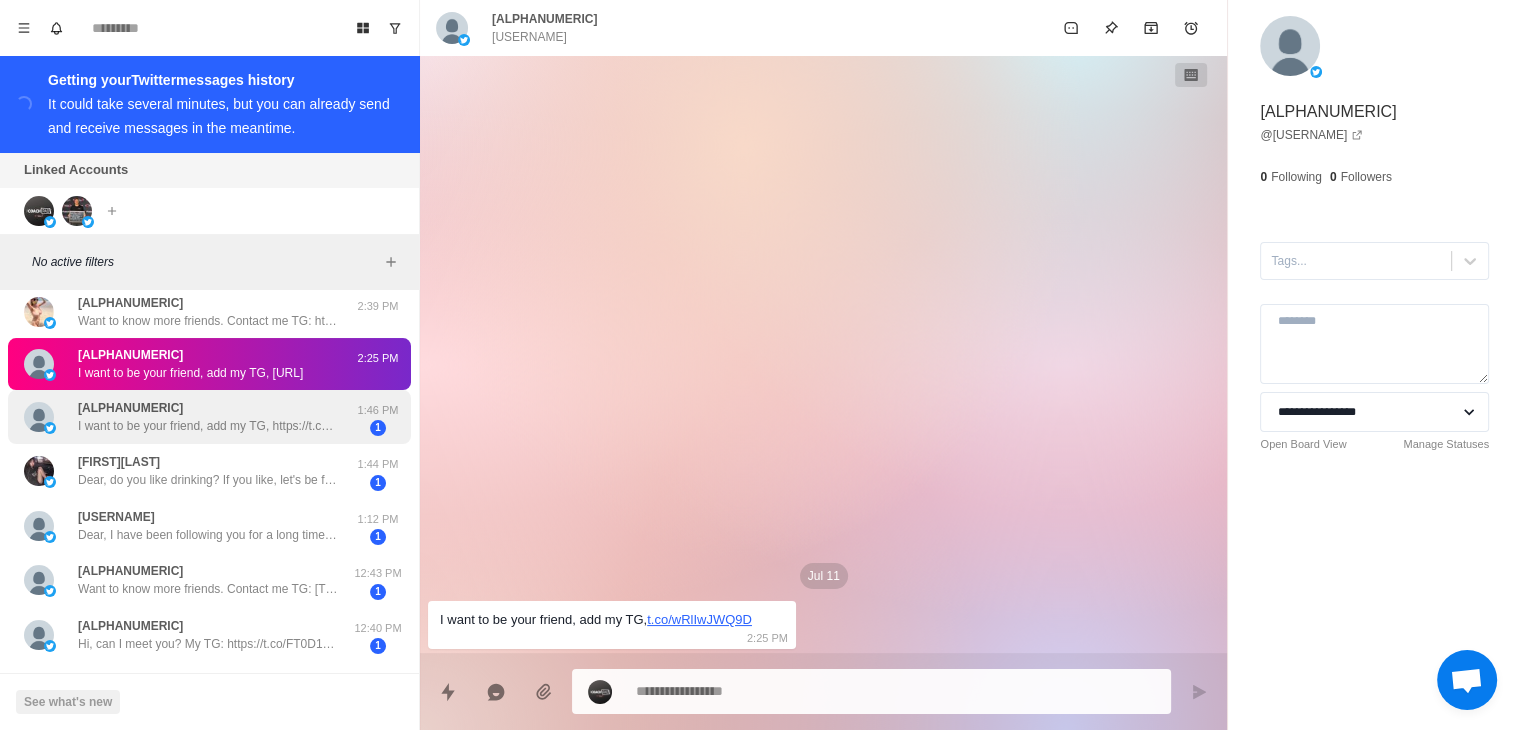 click on "[USERNAME] I want to be your friend, add my TG, https://t.co/DshtkJP8EI" at bounding box center [208, 417] 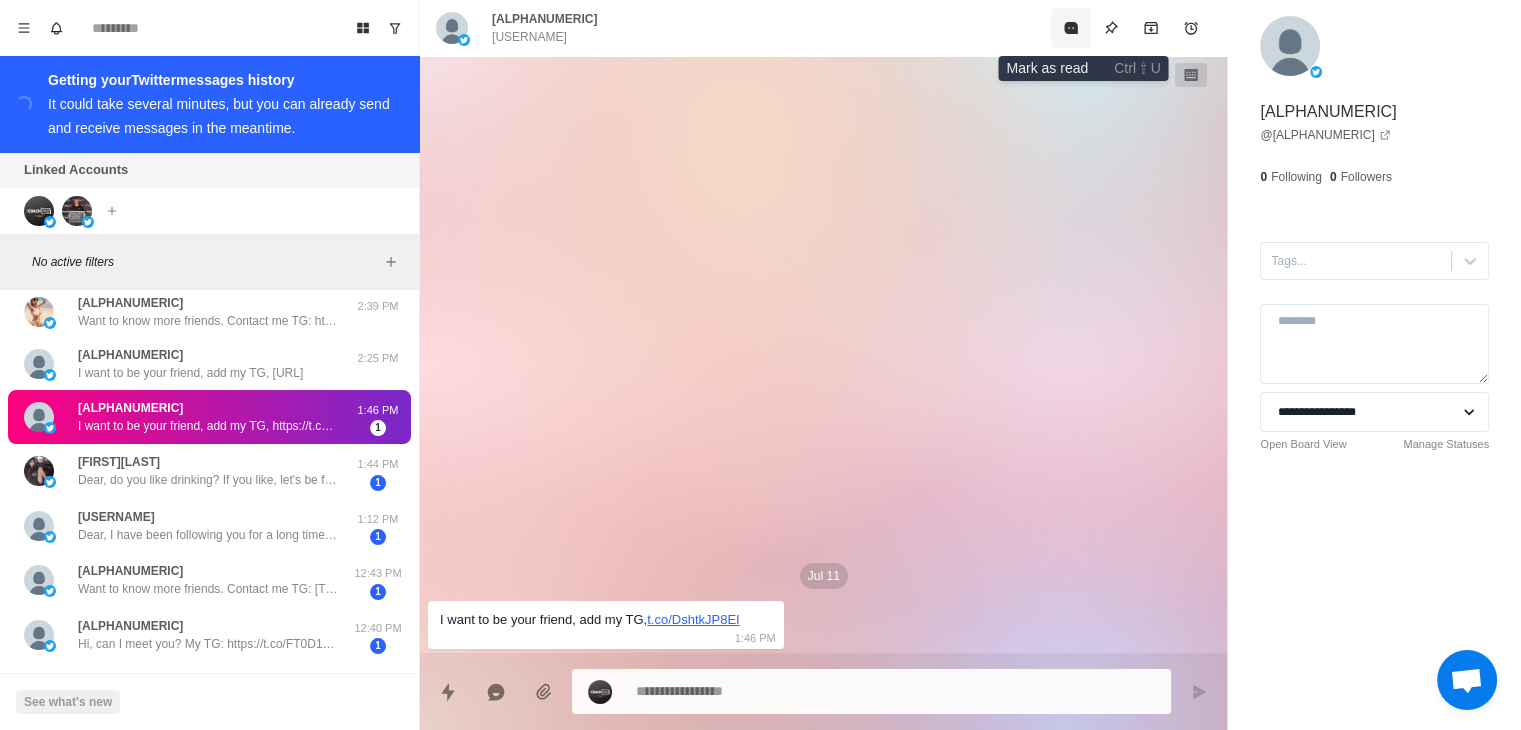 click 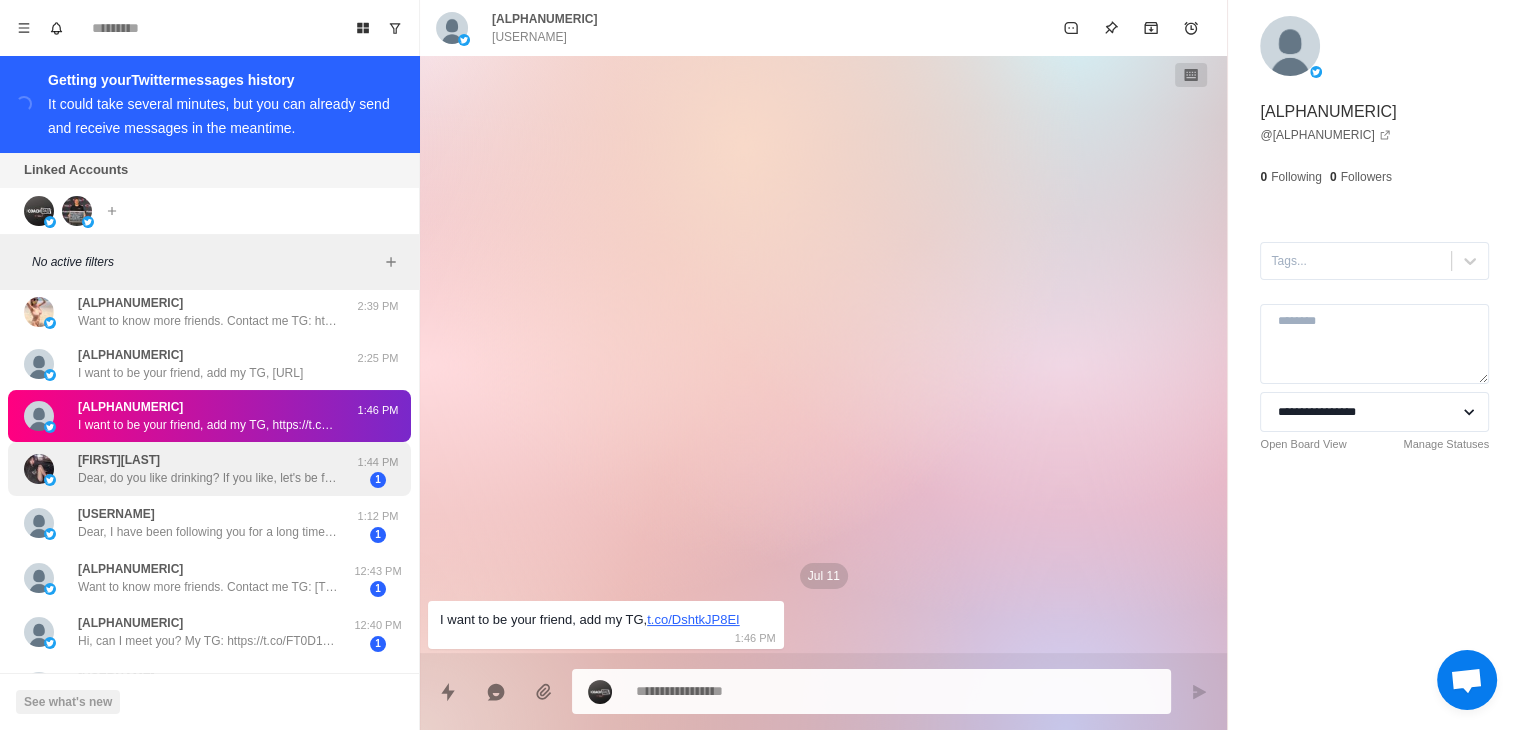 click on "[FIRST][LAST] Dear, do you like drinking? If you like, let's be friends. Please add my TG:https://t.co/f0rJ8GqvUq [TIME] [TIME]" at bounding box center (209, 469) 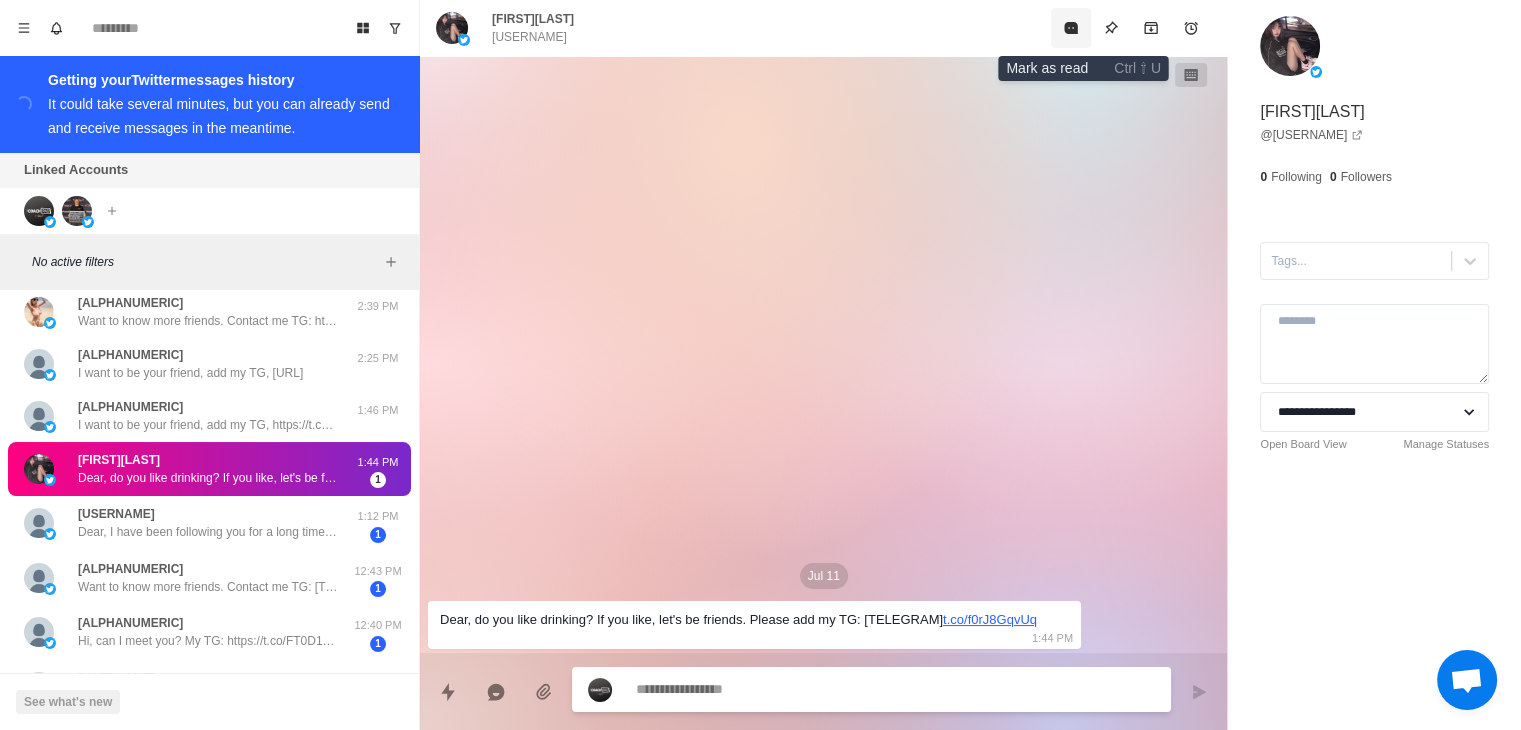 click 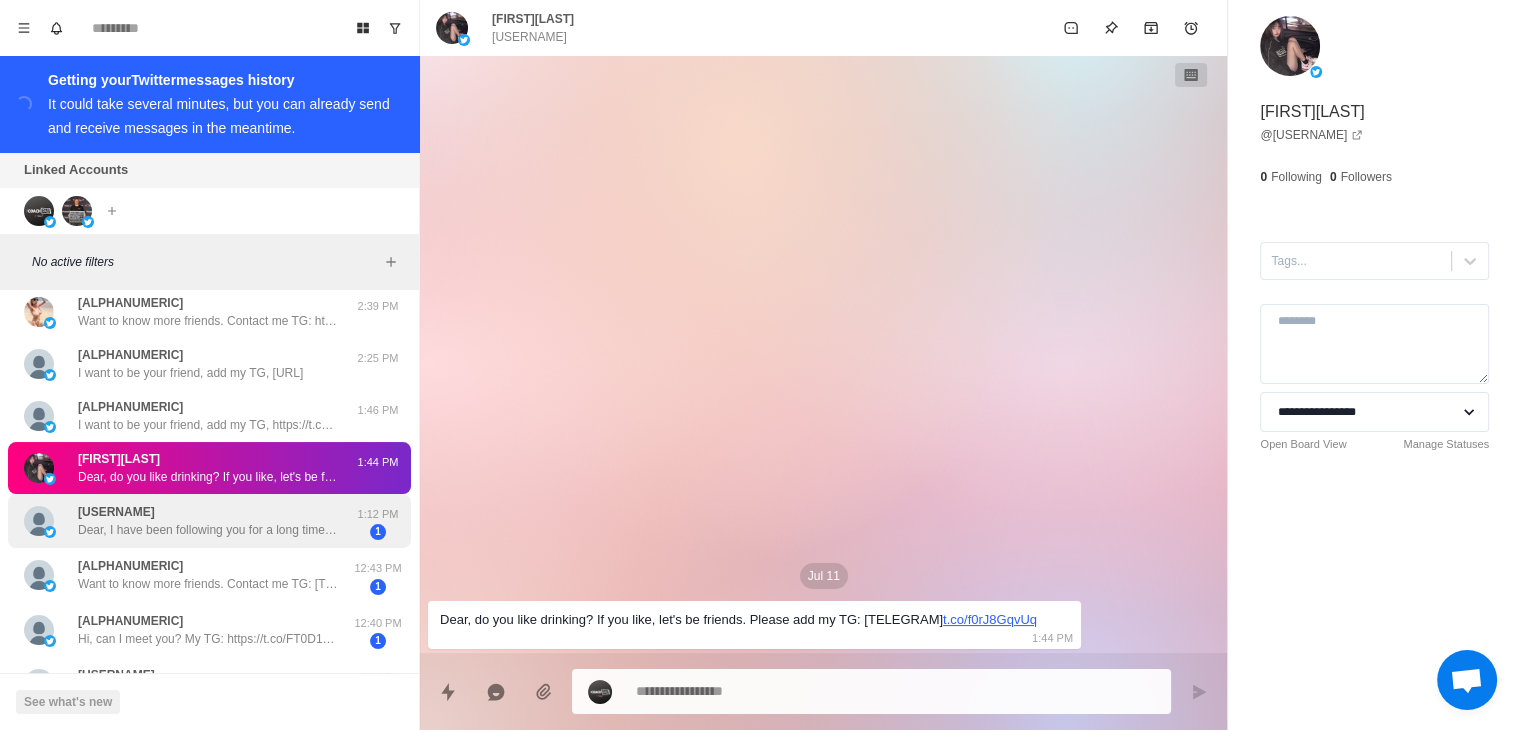 click on "Dear, I have been following you for a long time, add me as a friend TG.https://t.co/CAs7Dsumw2 [USERNAME]" at bounding box center [208, 530] 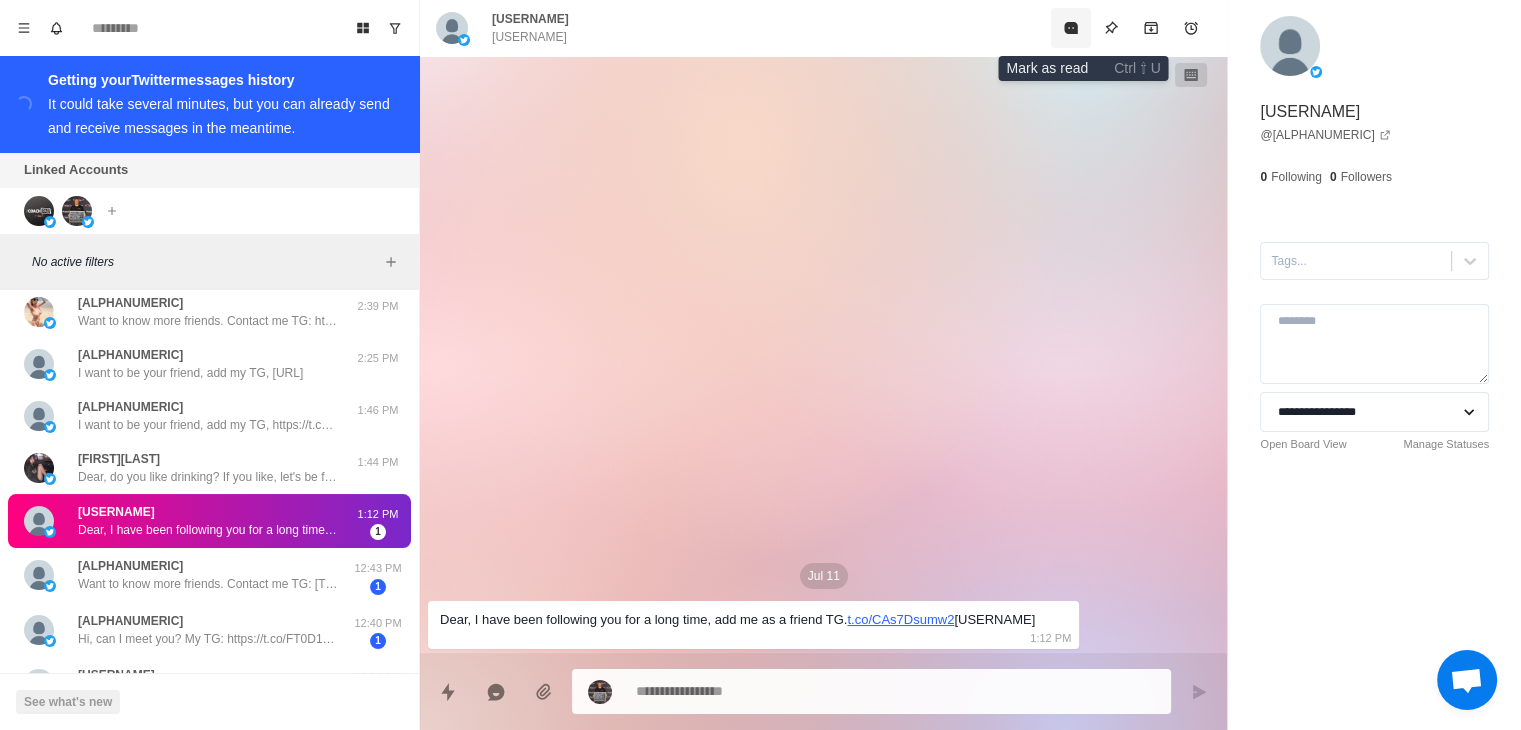click 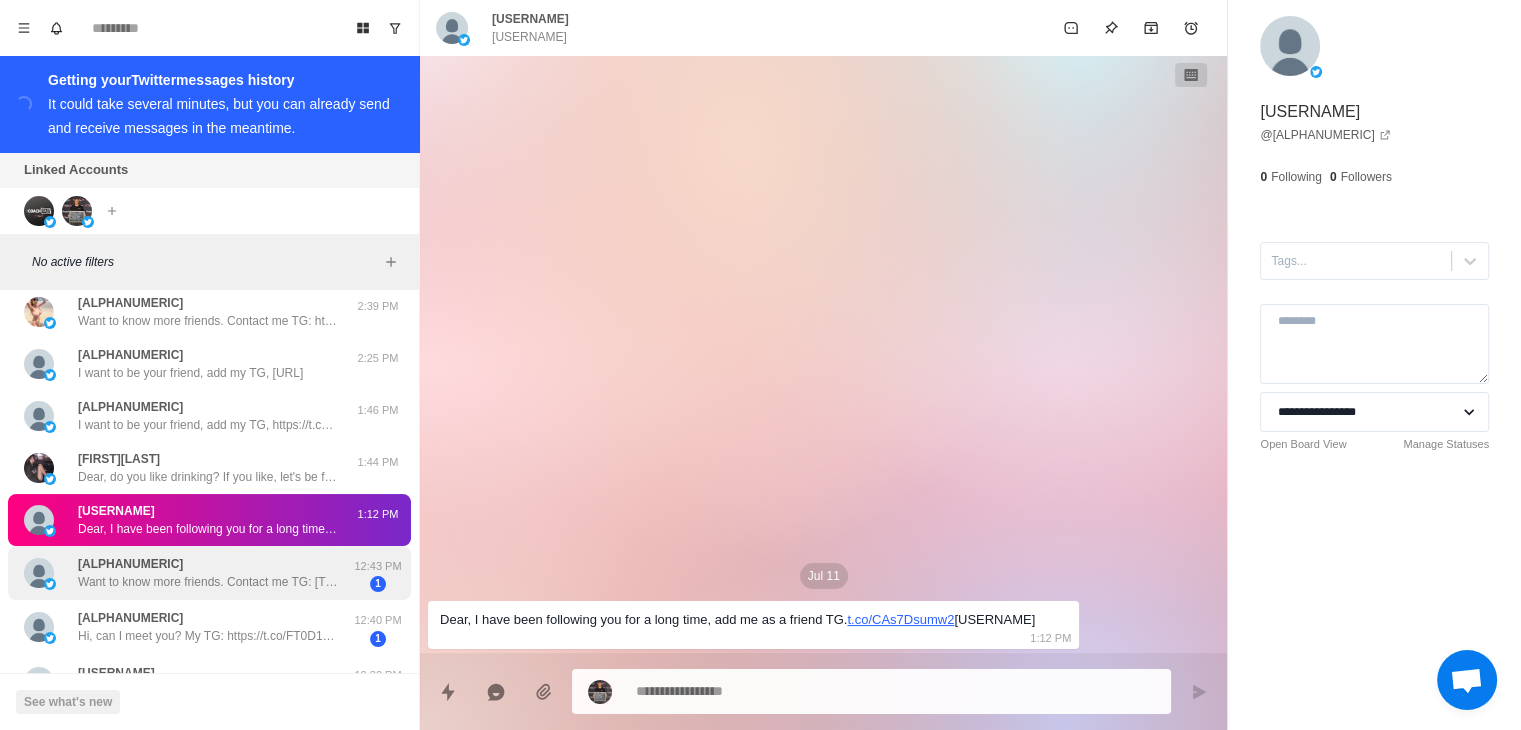 click on "[USERNAME] Want to know more friends. Contact me TG: https://t.co/G28FbbkStp" at bounding box center [208, 573] 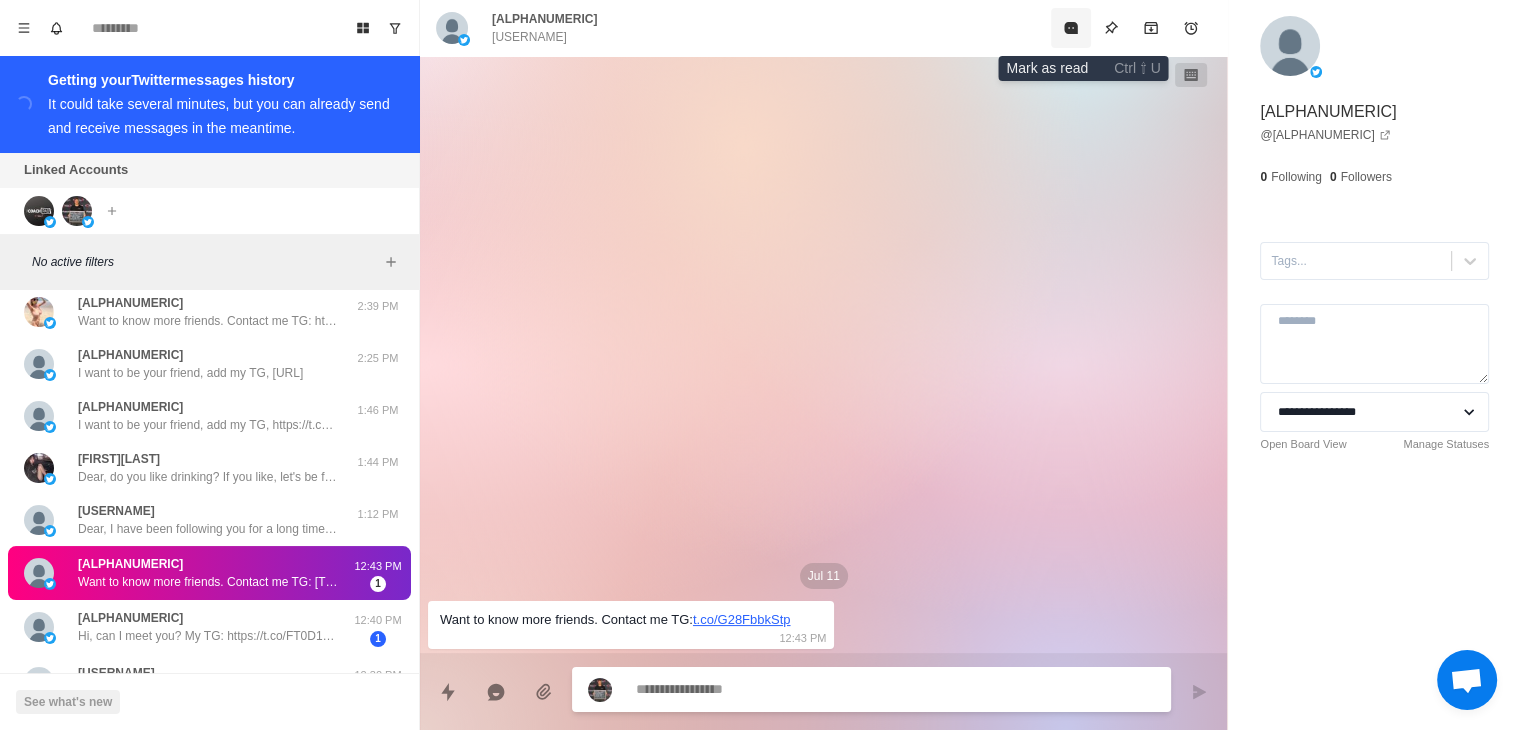 click at bounding box center [1071, 28] 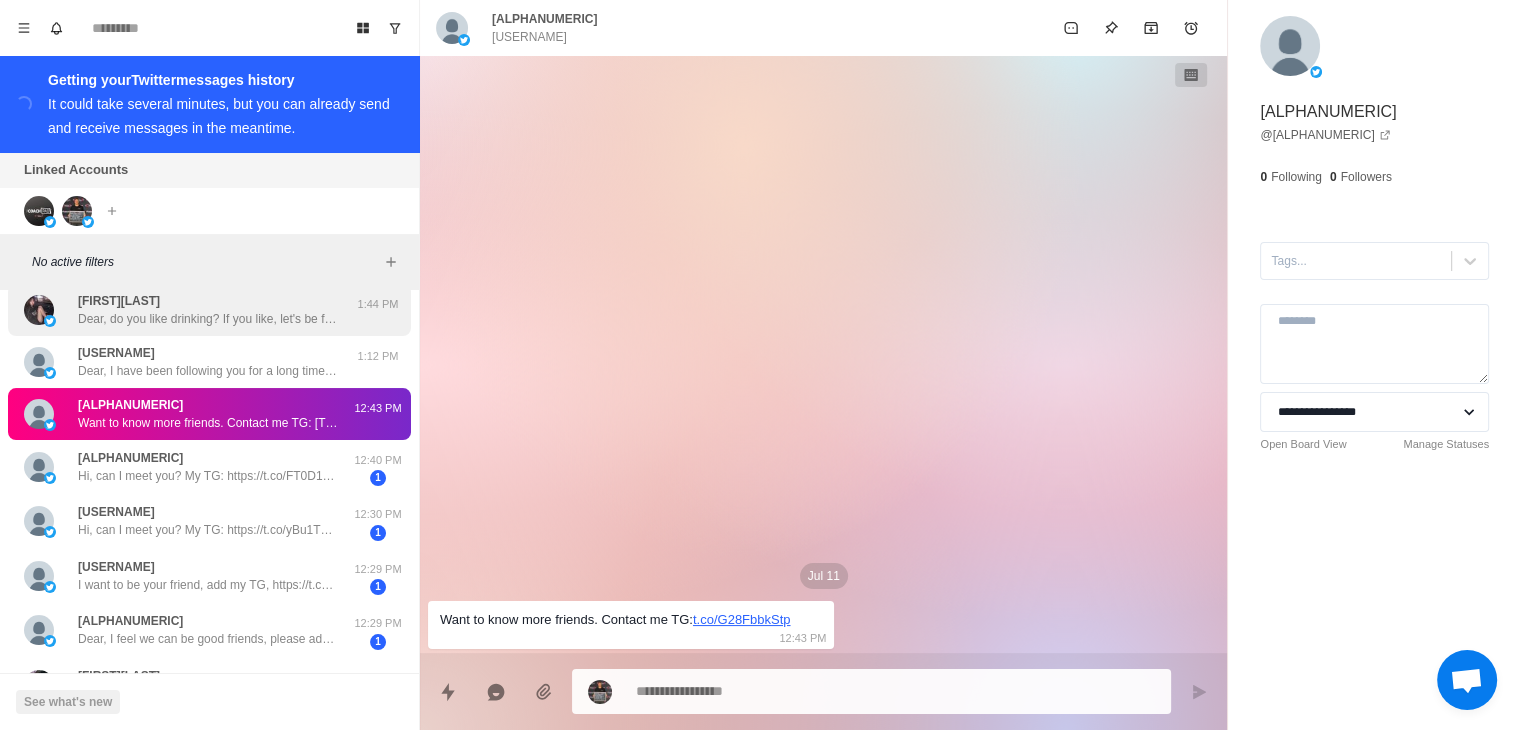 scroll, scrollTop: 464, scrollLeft: 0, axis: vertical 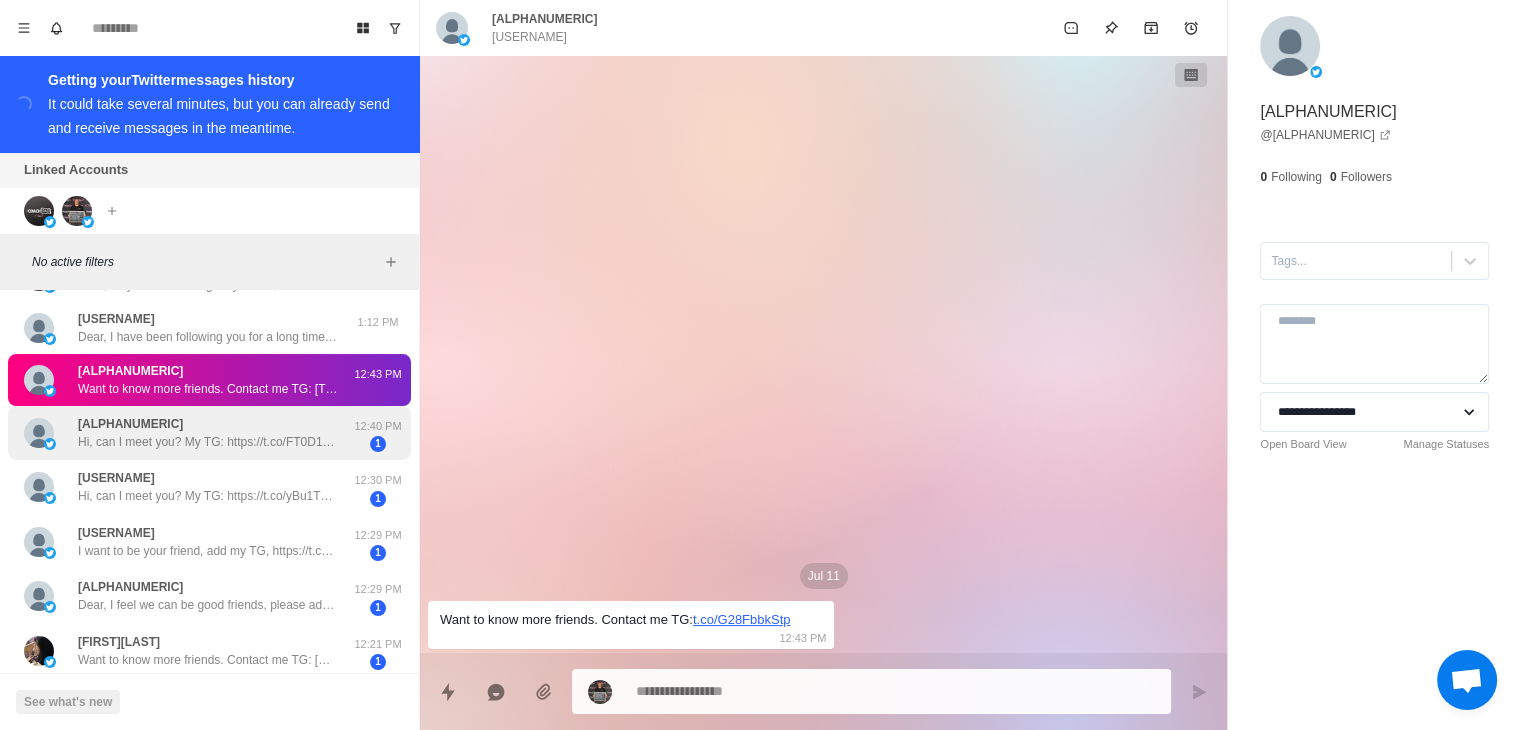 click on "Hi, can I meet you? My TG: https://t.co/FT0D19WA2j" at bounding box center [208, 442] 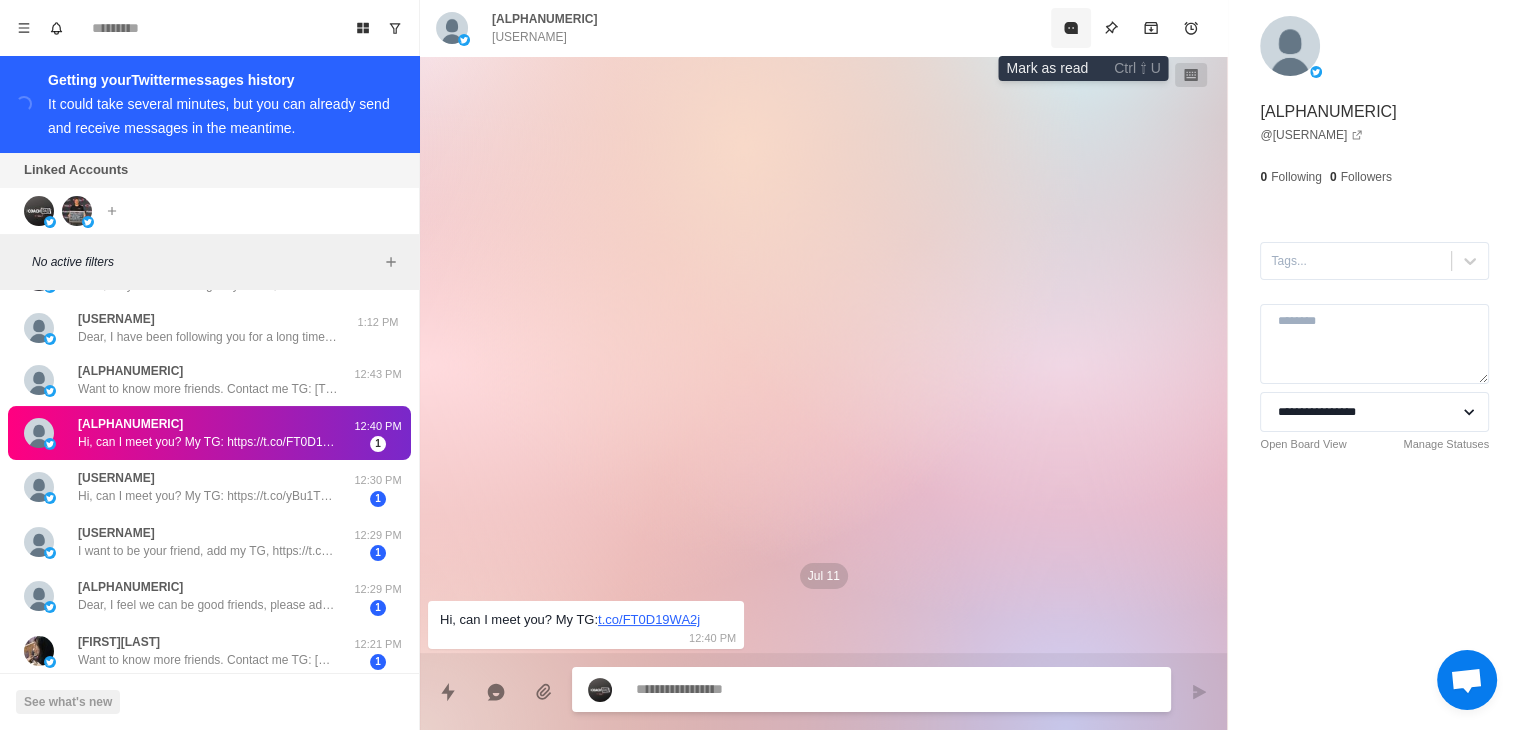 click at bounding box center (1071, 28) 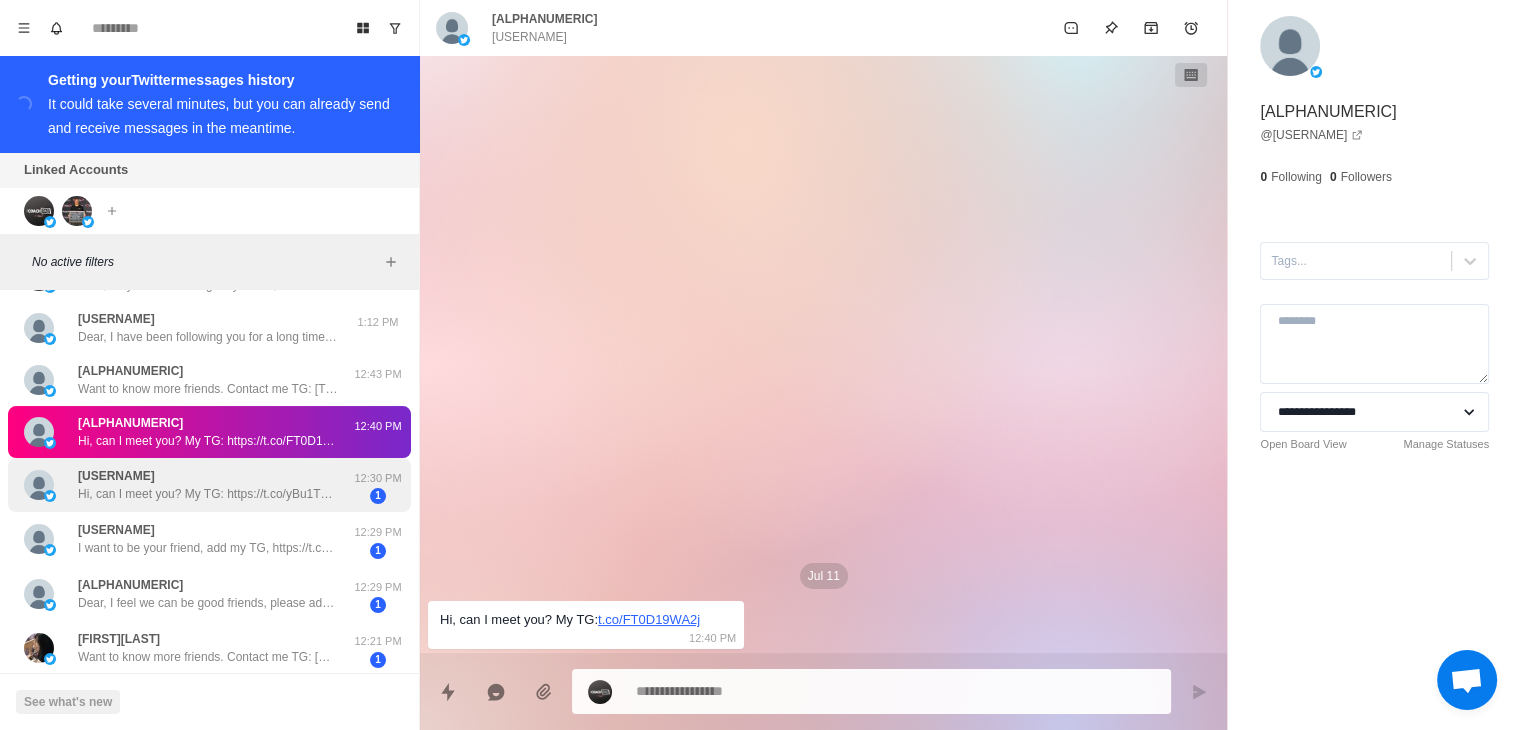 click on "Hi, can I meet you? My TG: https://t.co/yBu1TL5iza" at bounding box center (208, 494) 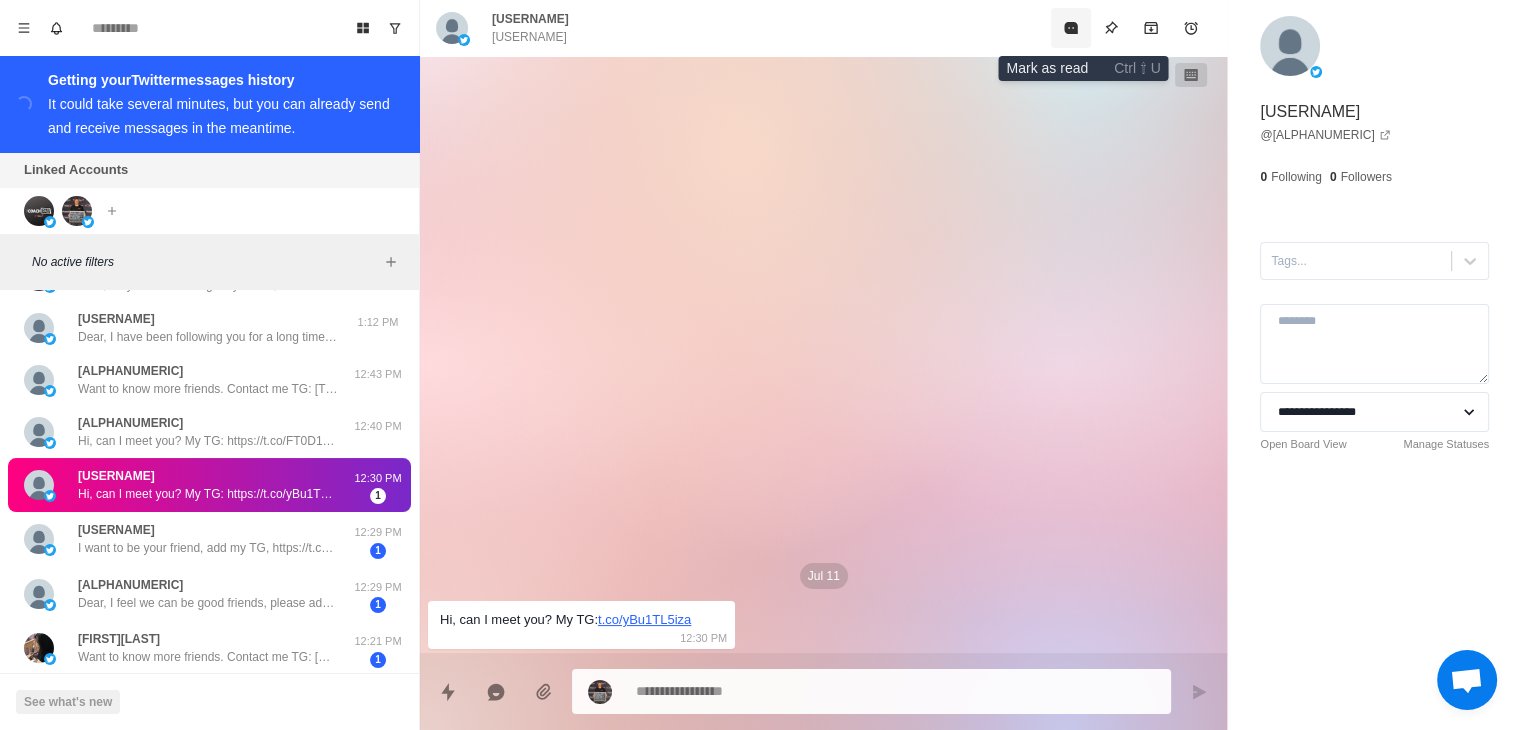 click at bounding box center [1071, 28] 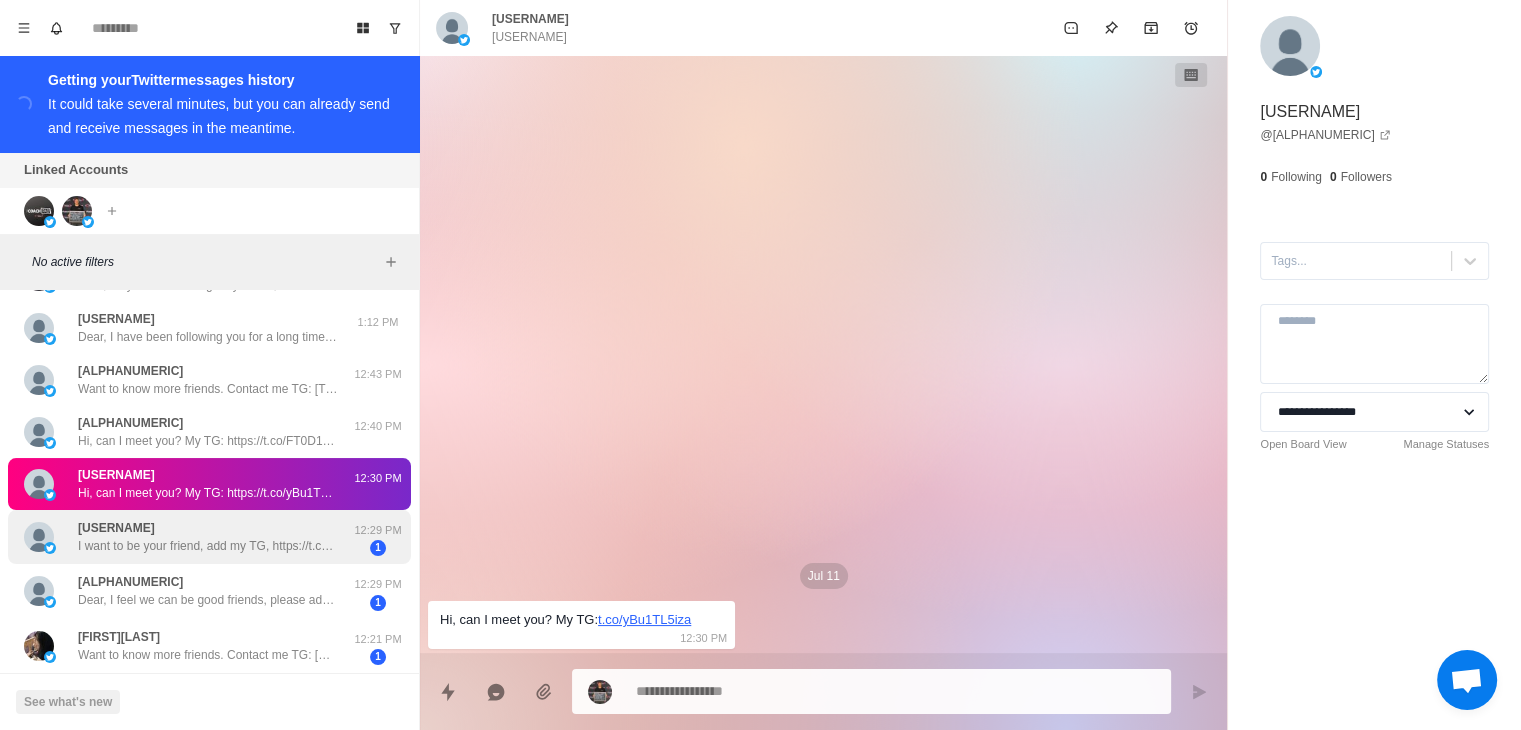click on "I want to be your friend, add my TG, https://t.co/fzEzpVqK1F" at bounding box center (208, 546) 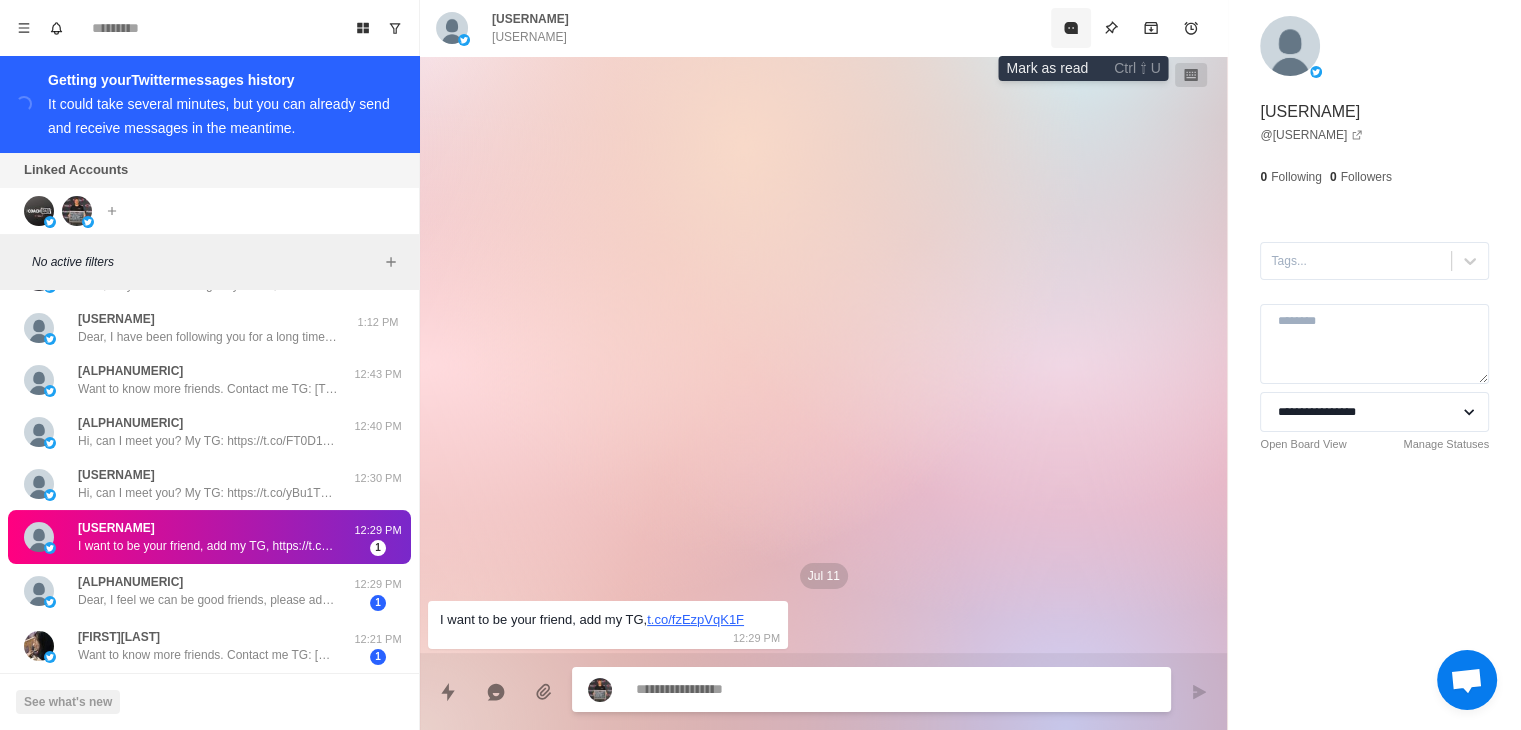 click 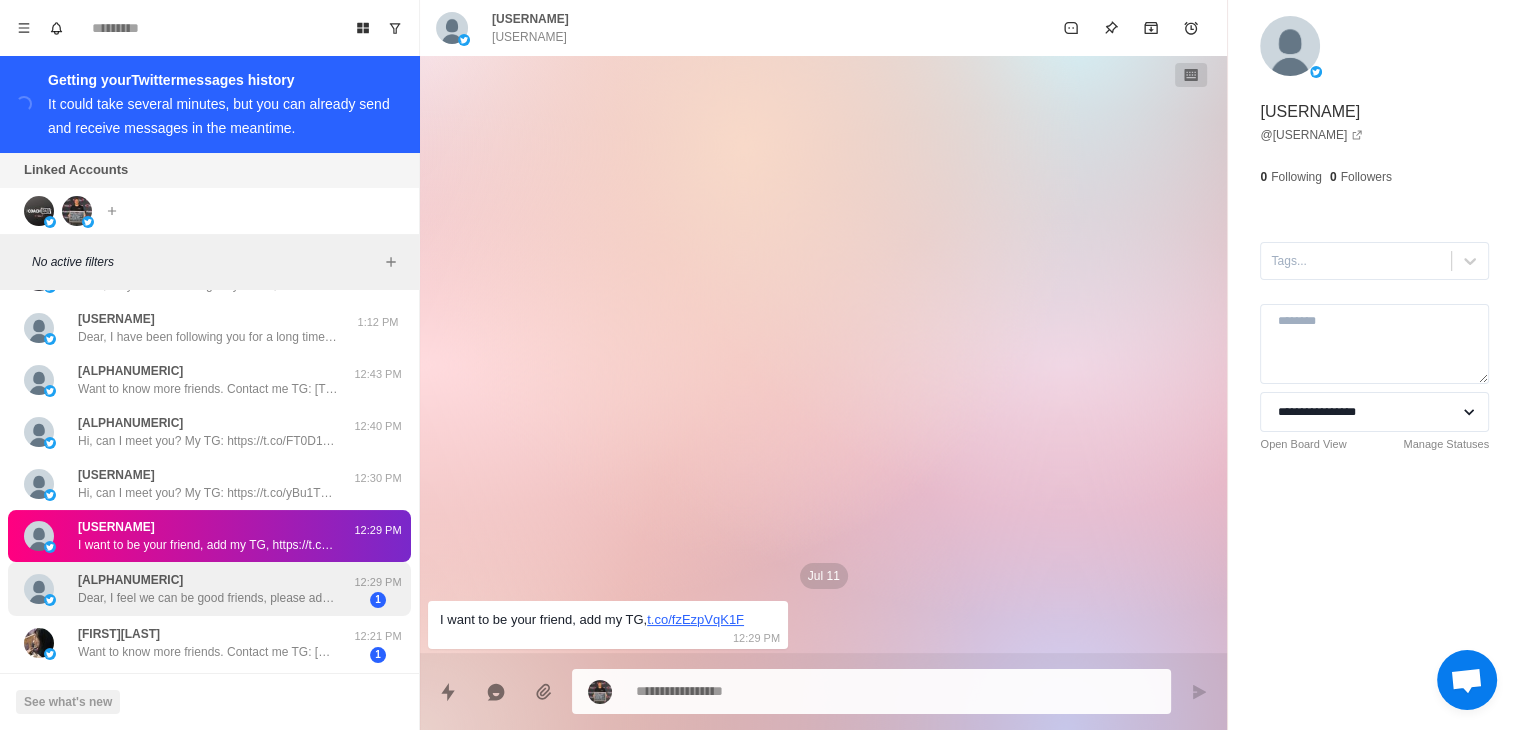 click on "[USERNAME] Dear, I feel we can be good friends, please add my TG:https://t.co/3lejYSX9sY" at bounding box center [208, 589] 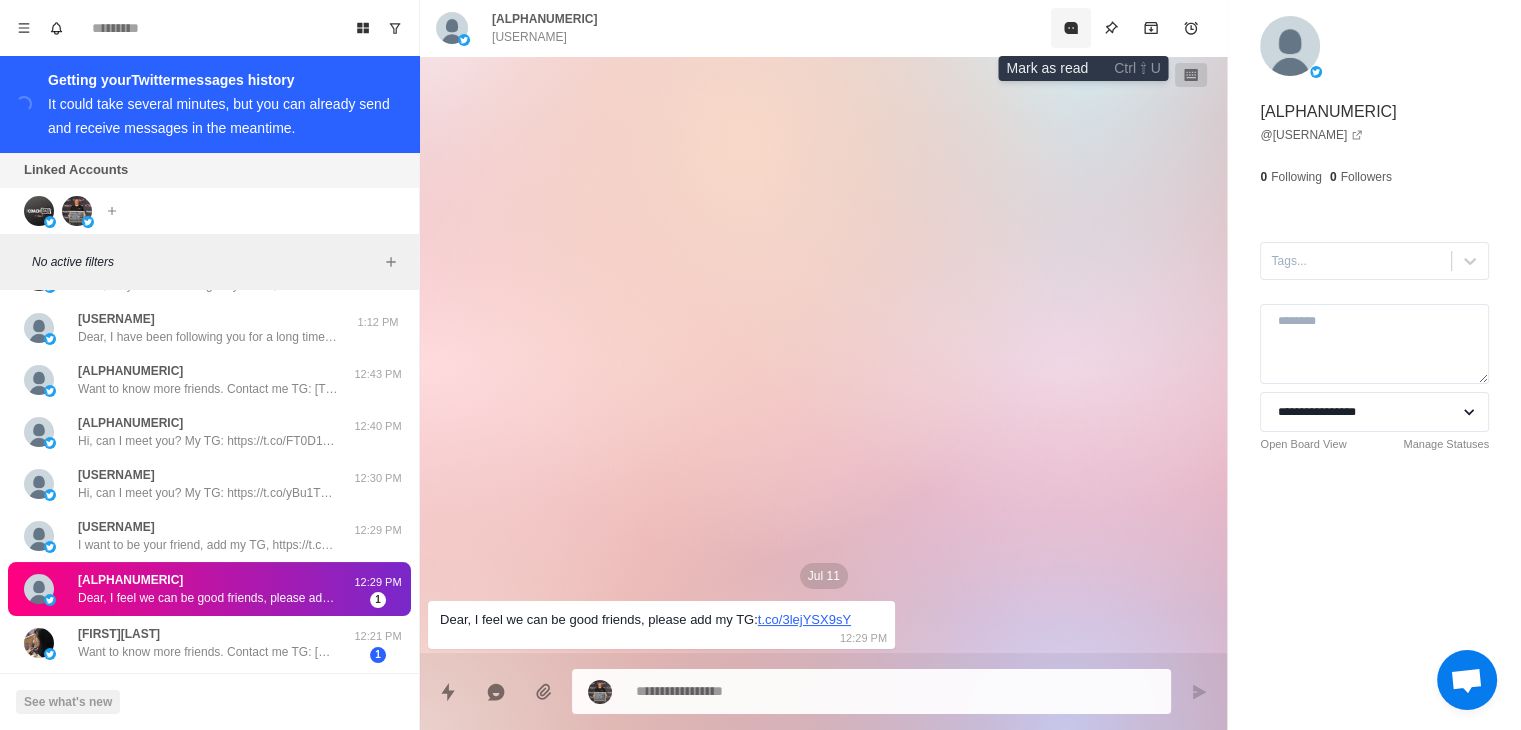 click at bounding box center [1071, 28] 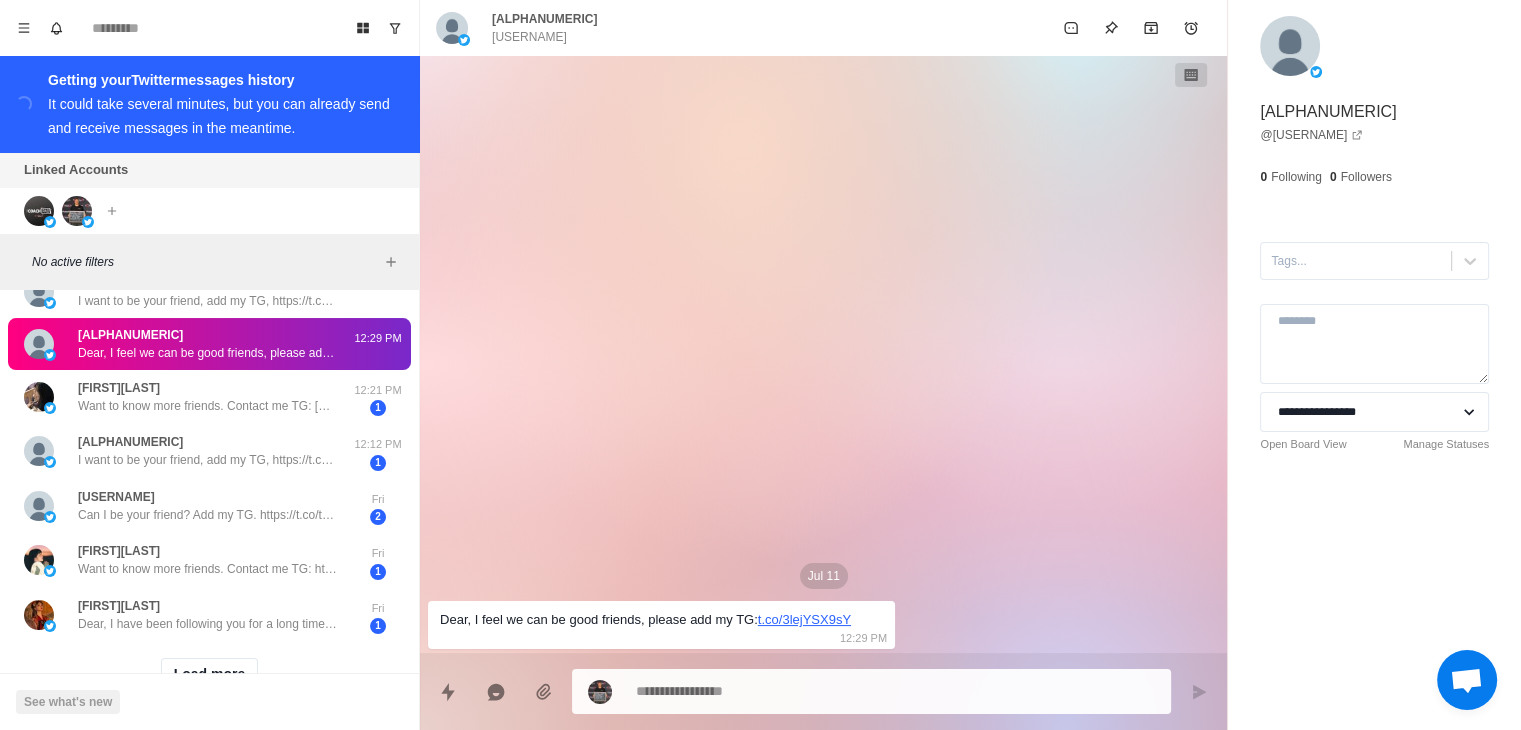 scroll, scrollTop: 712, scrollLeft: 0, axis: vertical 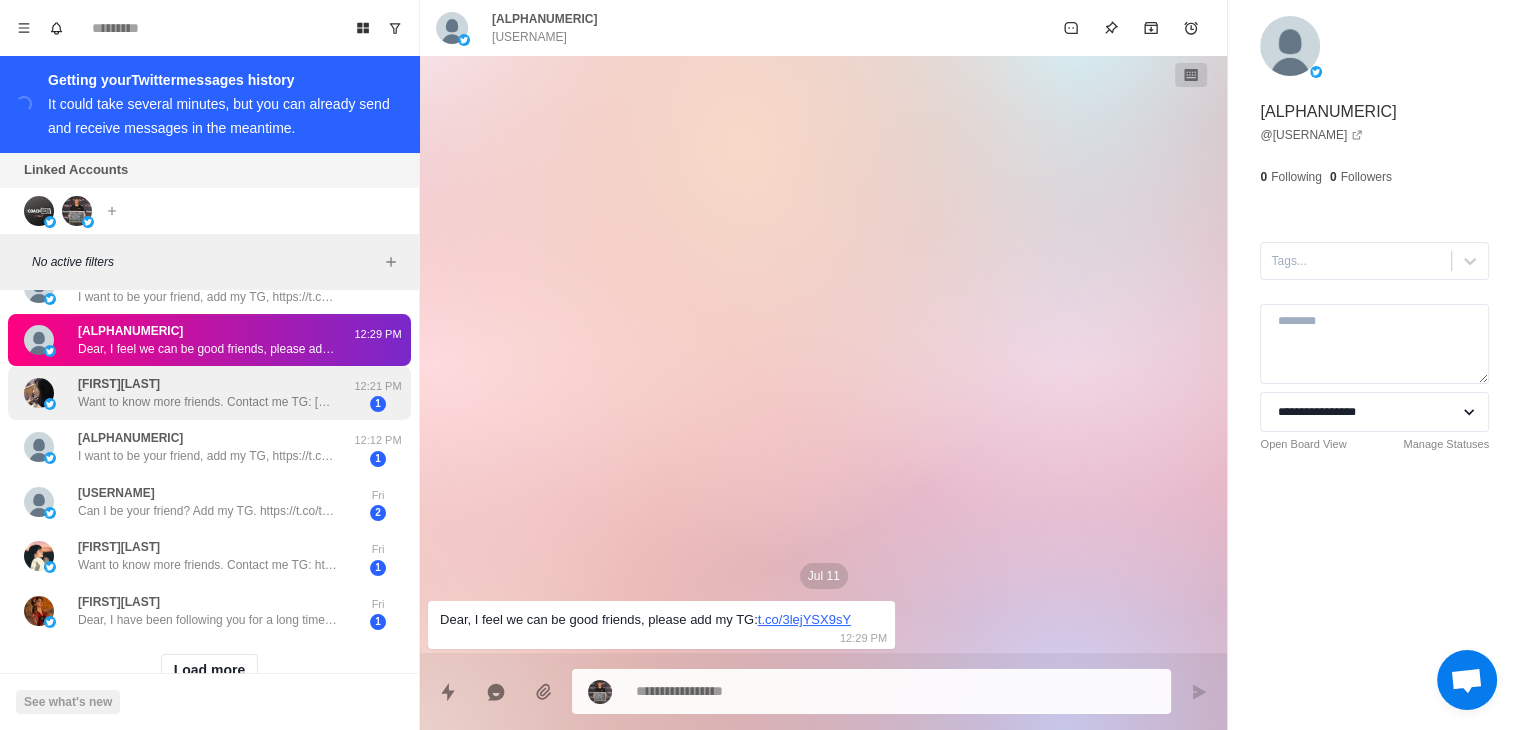 click on "Want to know more friends. Contact me TG: [URL]" at bounding box center (208, 402) 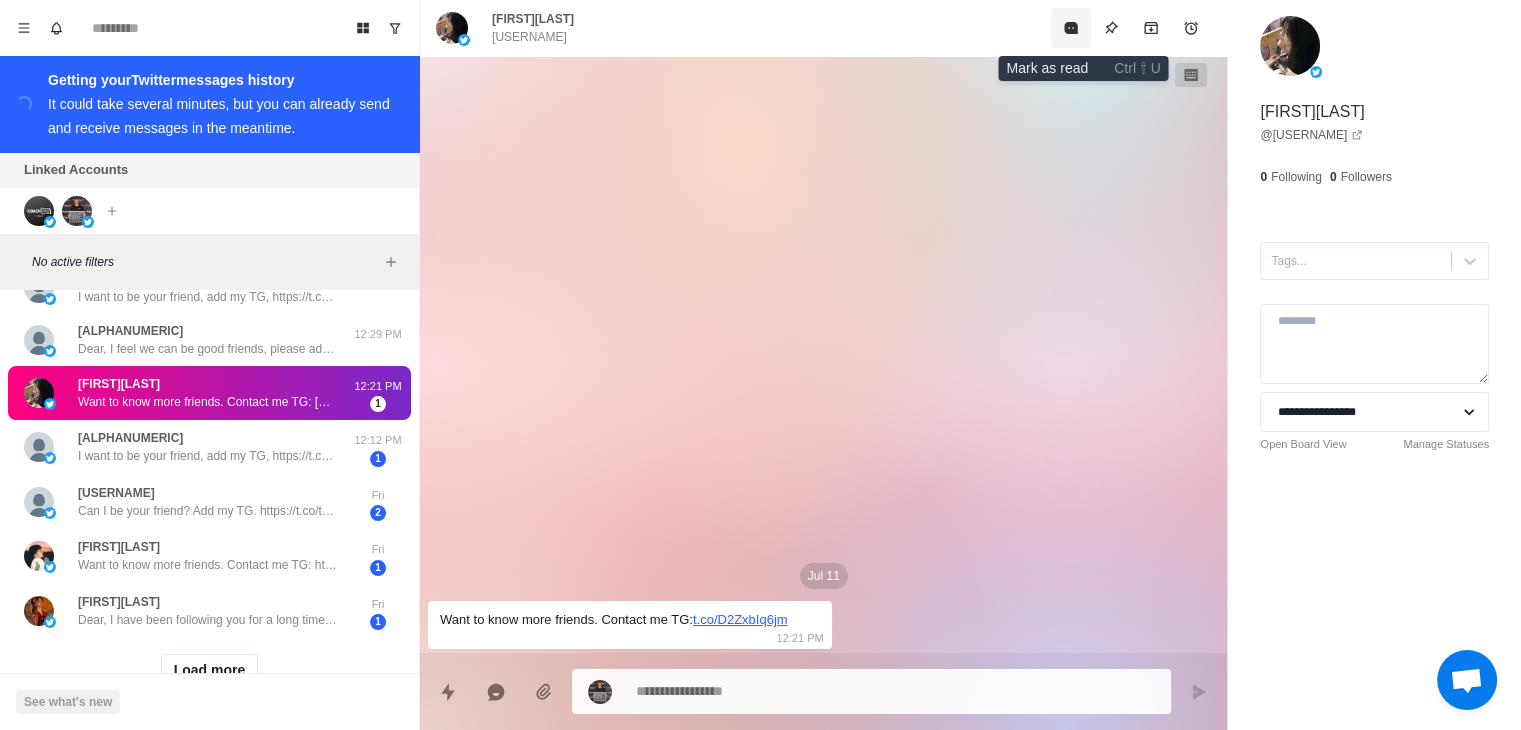 click 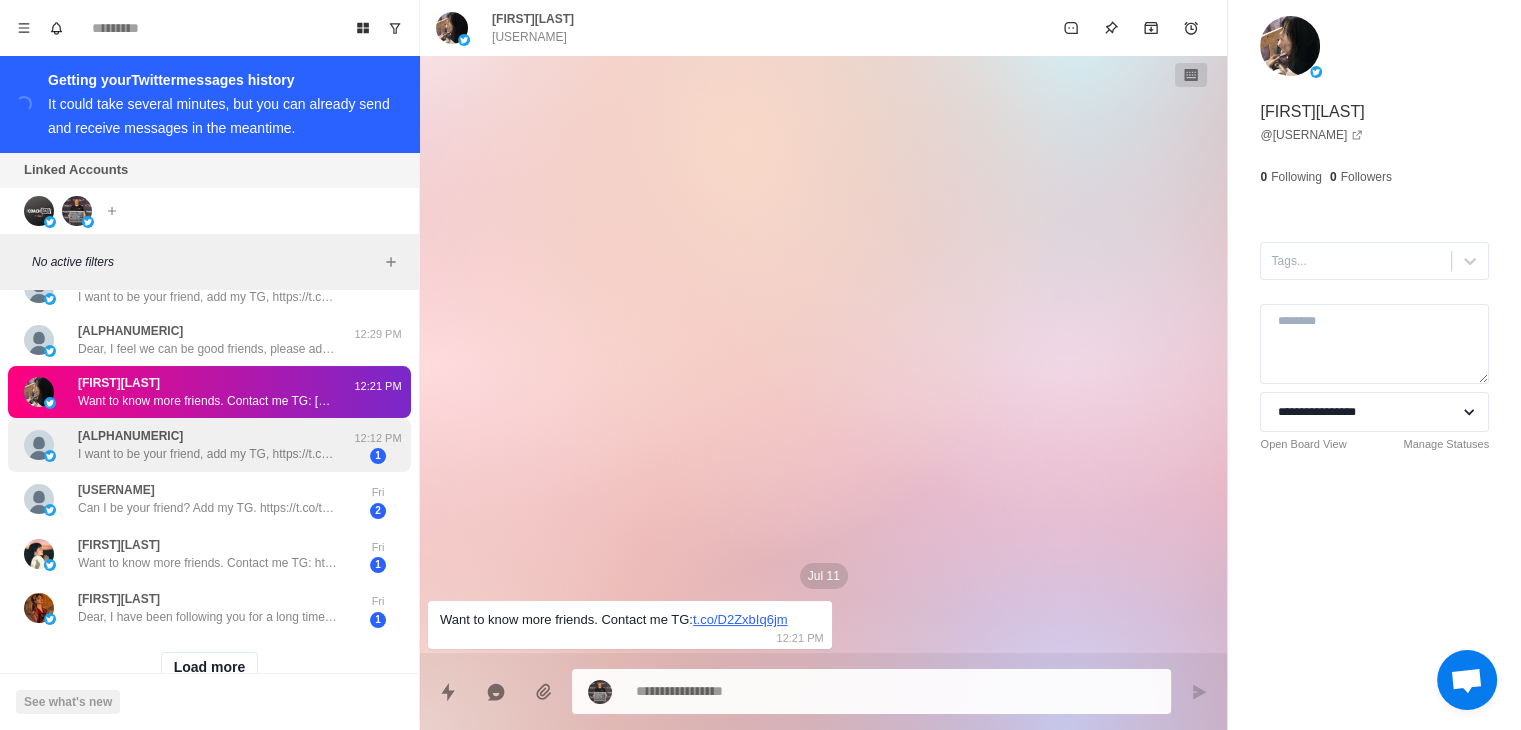 click on "I want to be your friend, add my TG, https://t.co/FIKkx5d0Yq" at bounding box center (208, 454) 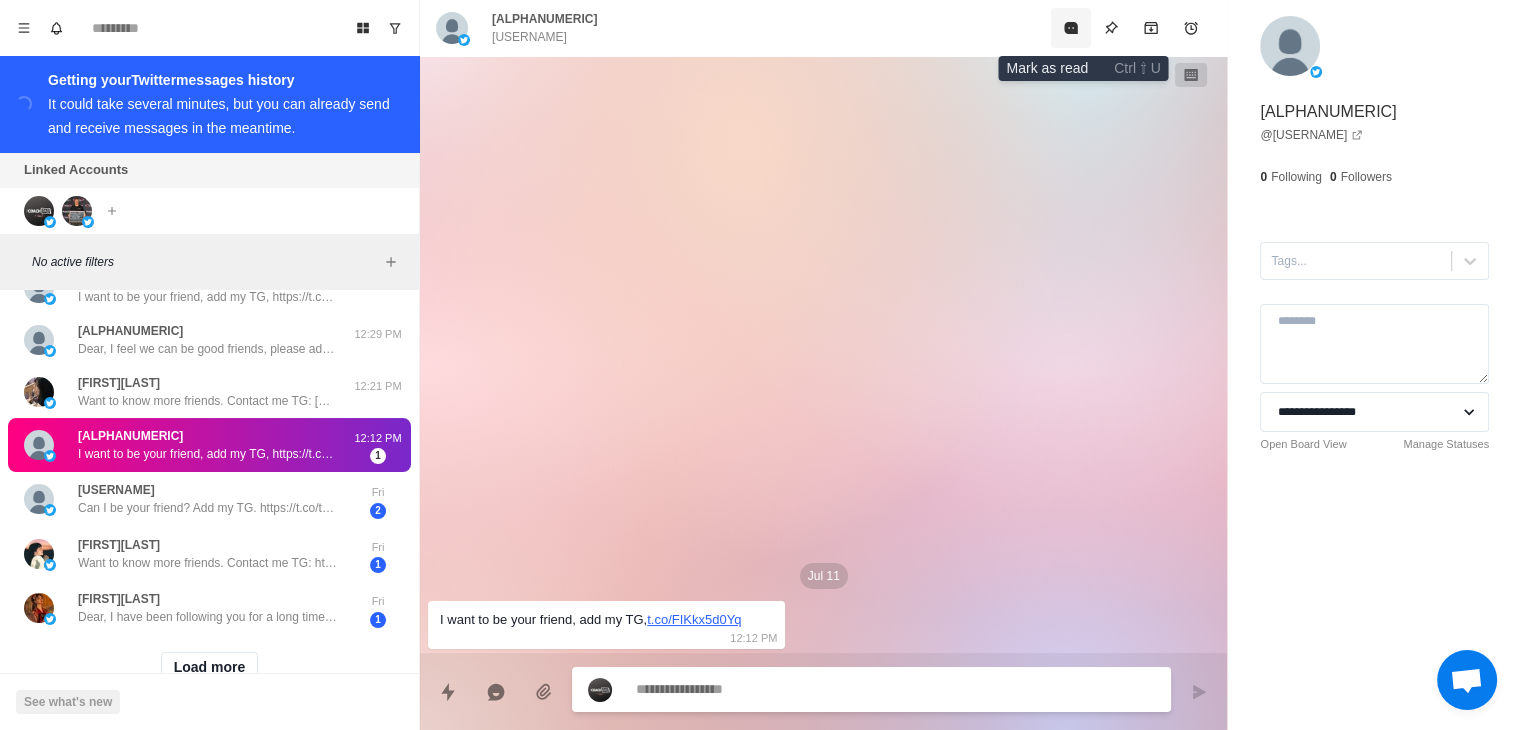 click 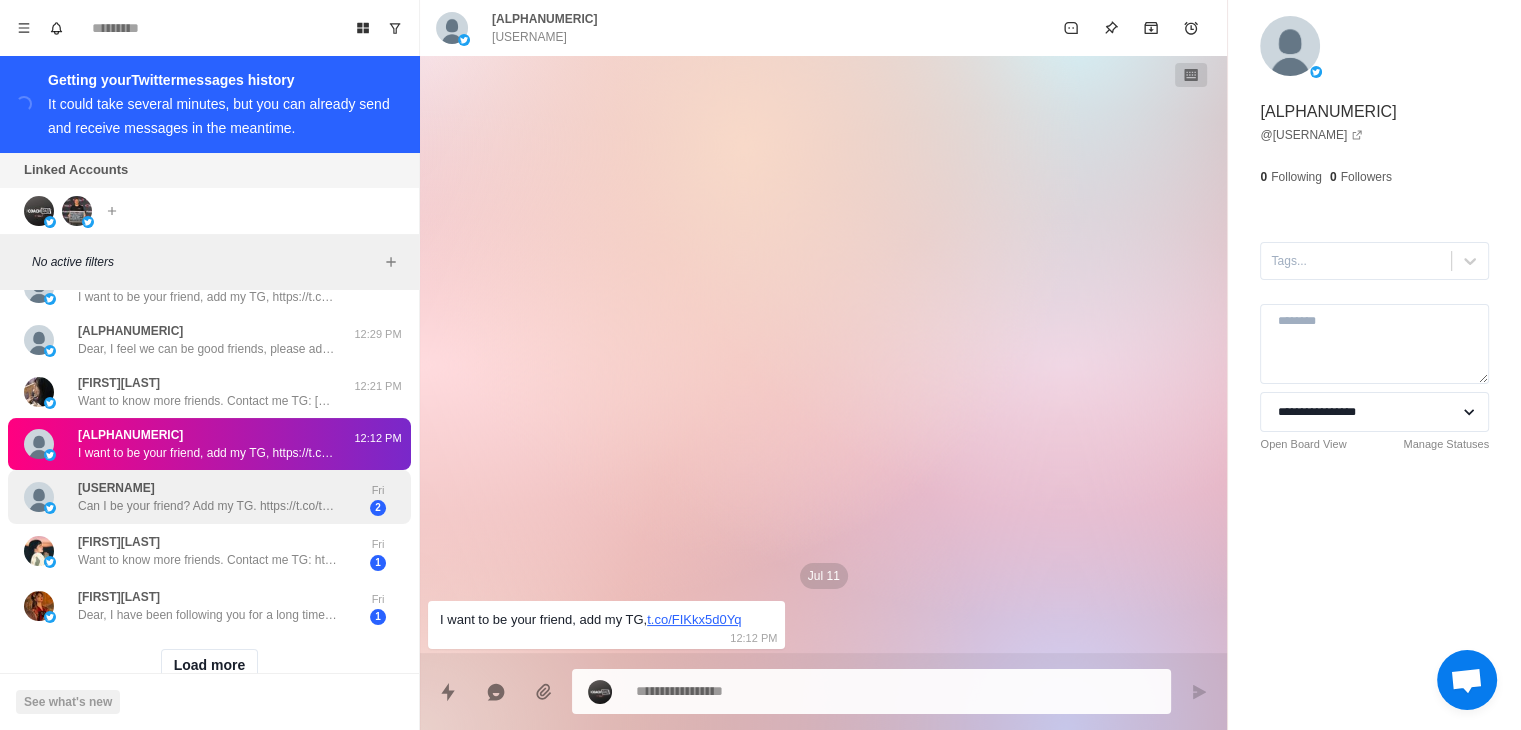click on "Can I be your friend? Add my TG.  https://t.co/tZaT5KdFrY" at bounding box center [208, 506] 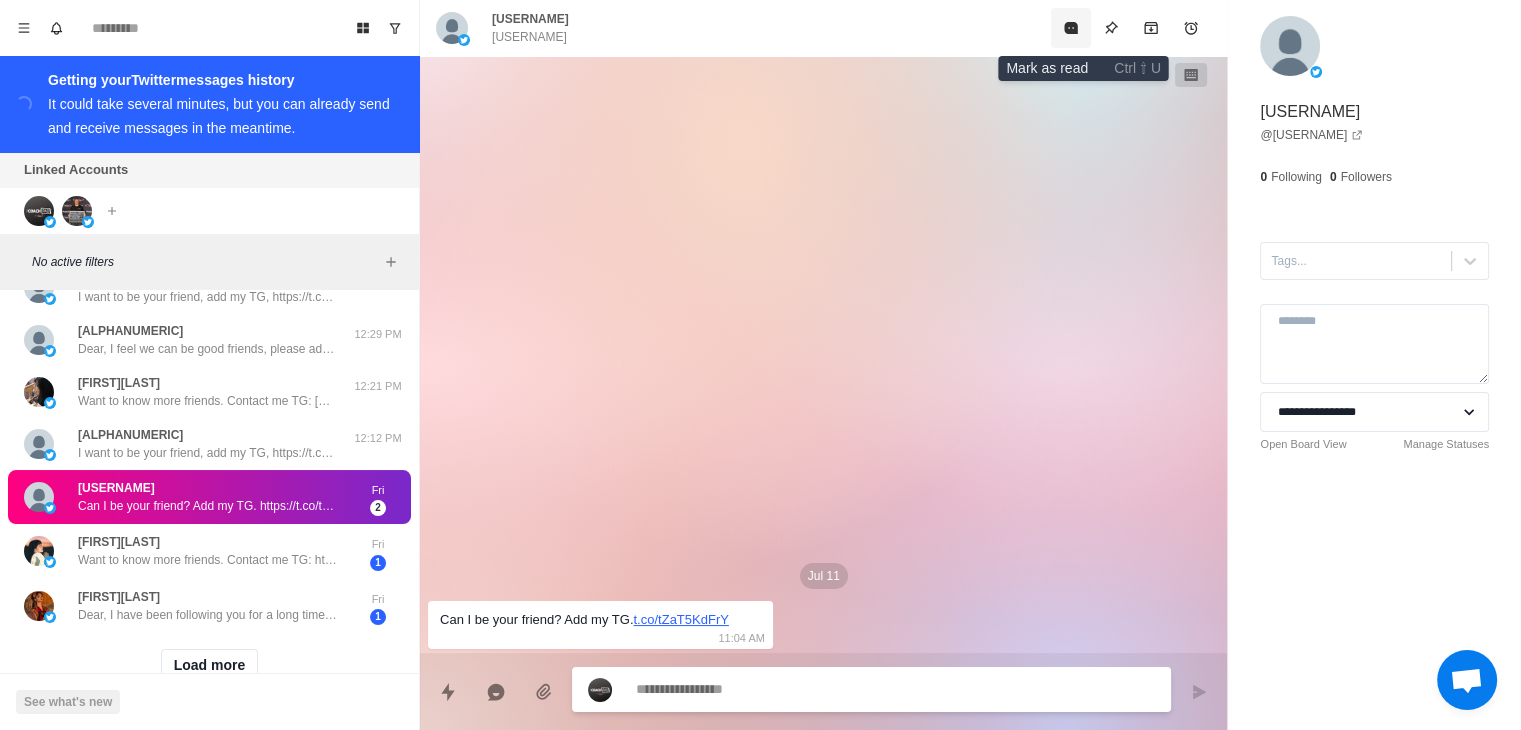 click 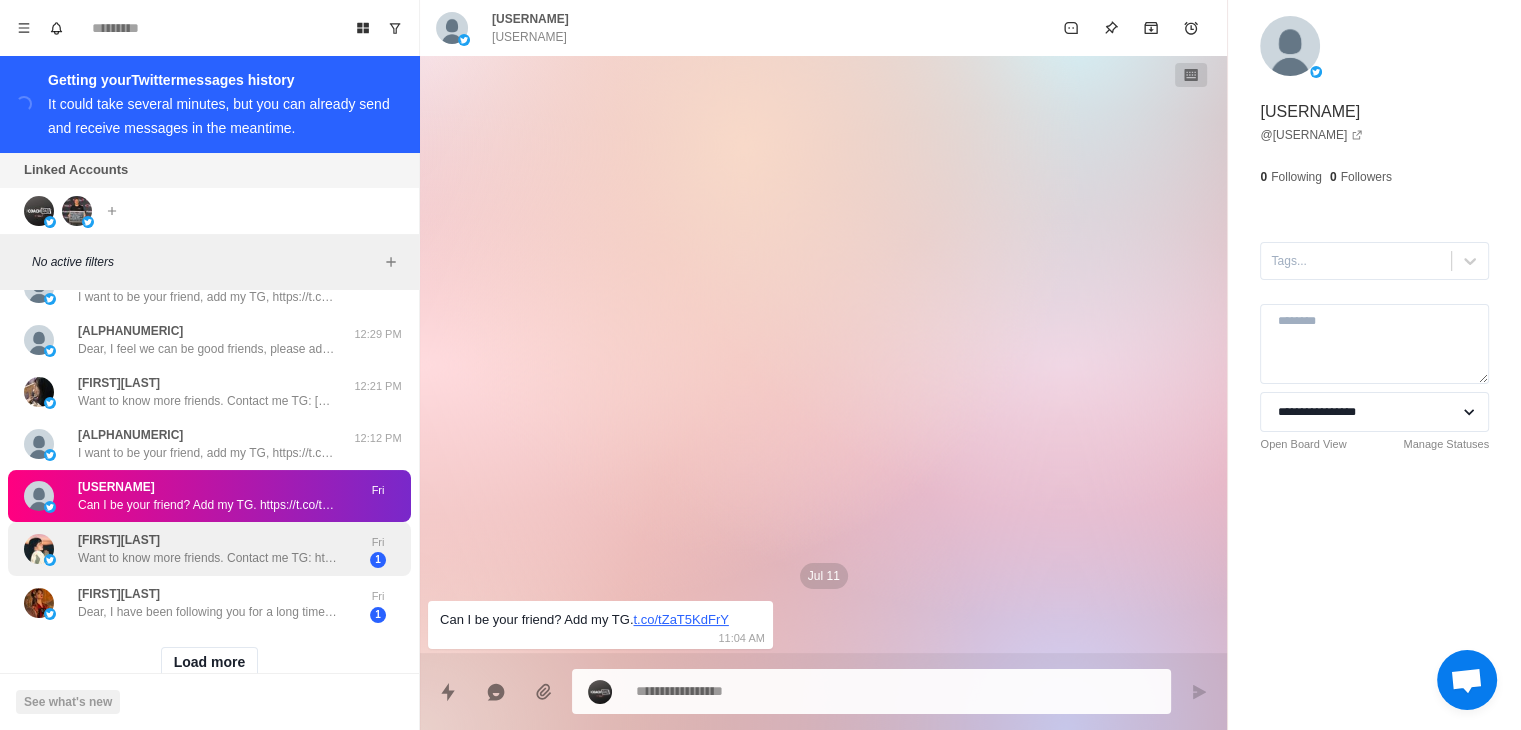 click on "Want to know more friends. Contact me TG: https://t.co/BtpyFBXDVe" at bounding box center (208, 558) 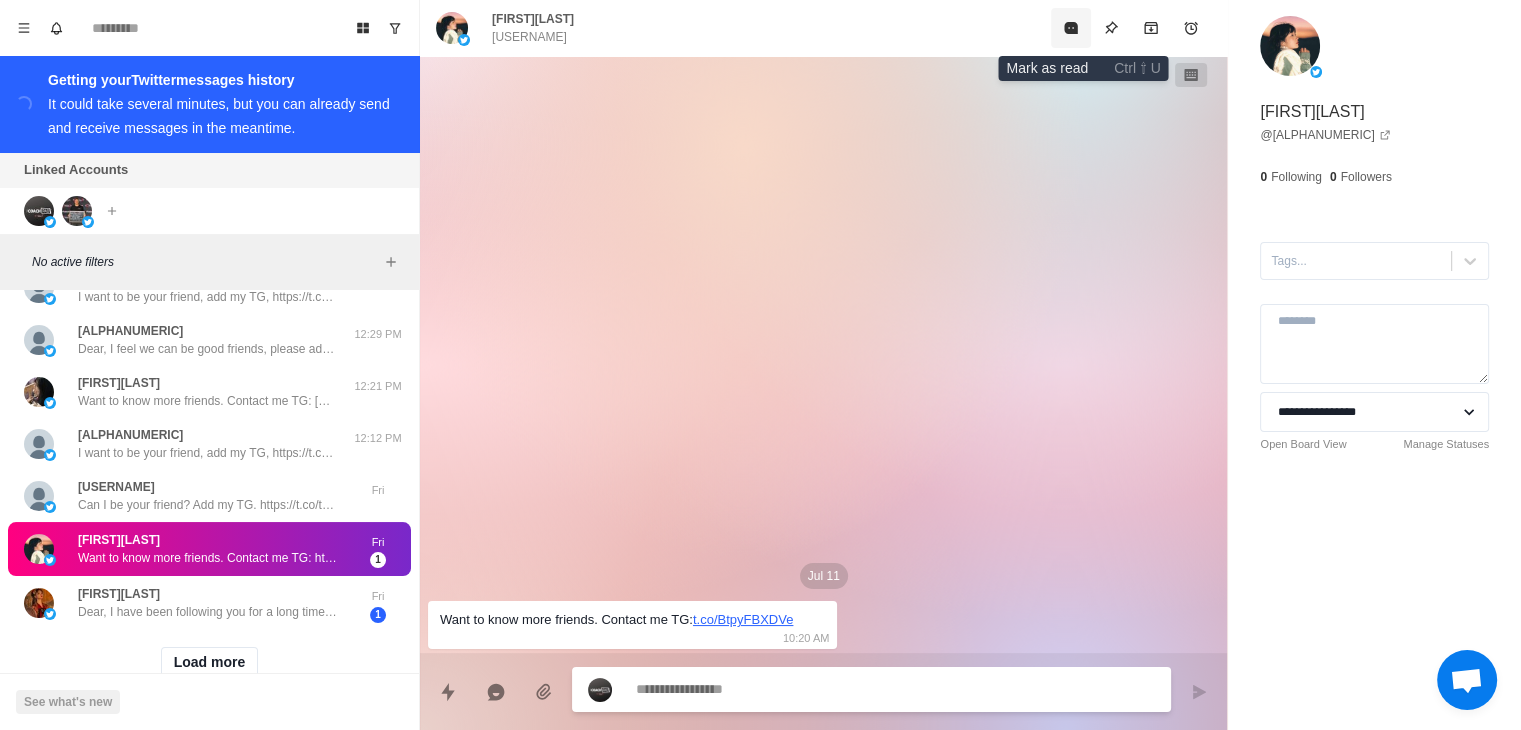 click 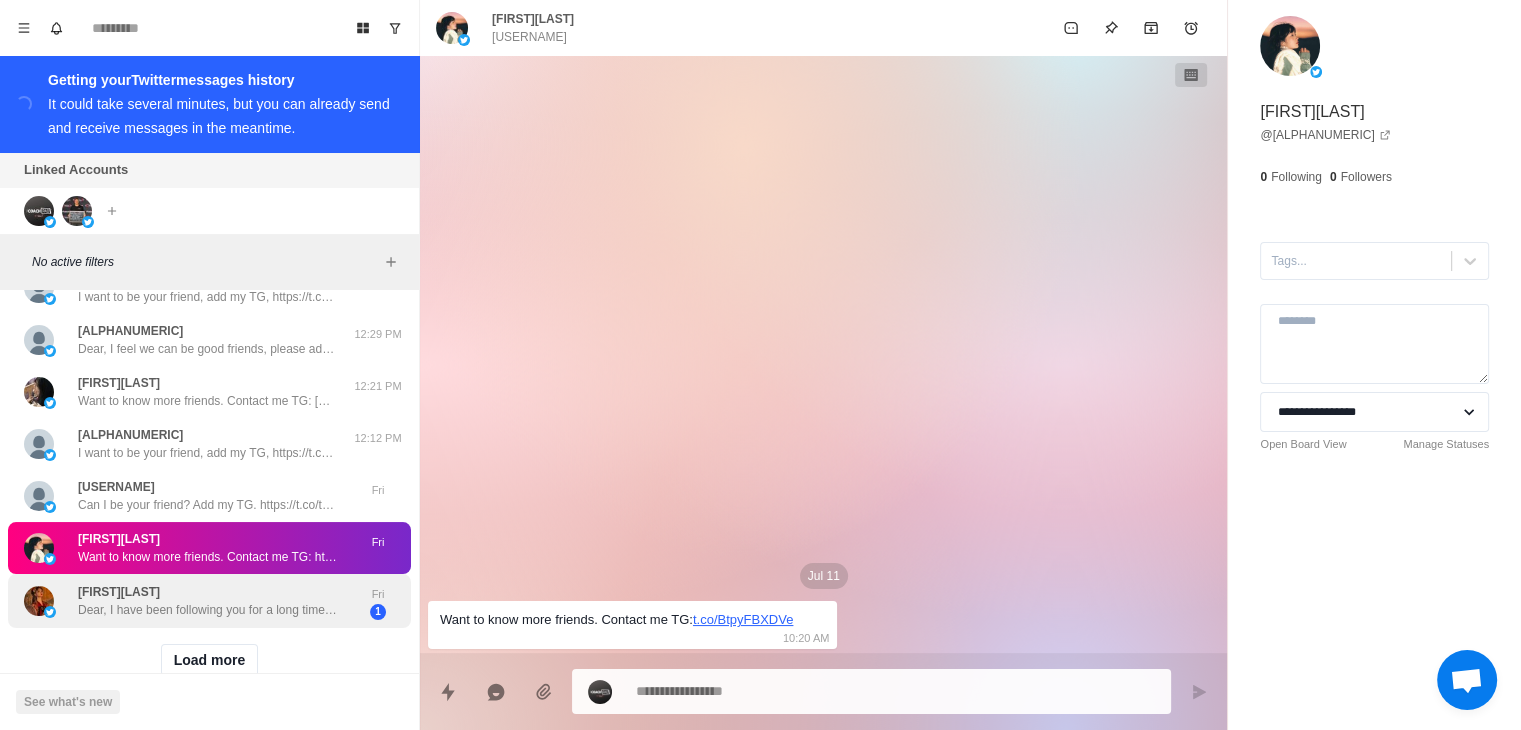 click on "Dear, I have been following you for a long time, add me as a friend TG.https://t.co/IEnD5z6Wda" at bounding box center (208, 610) 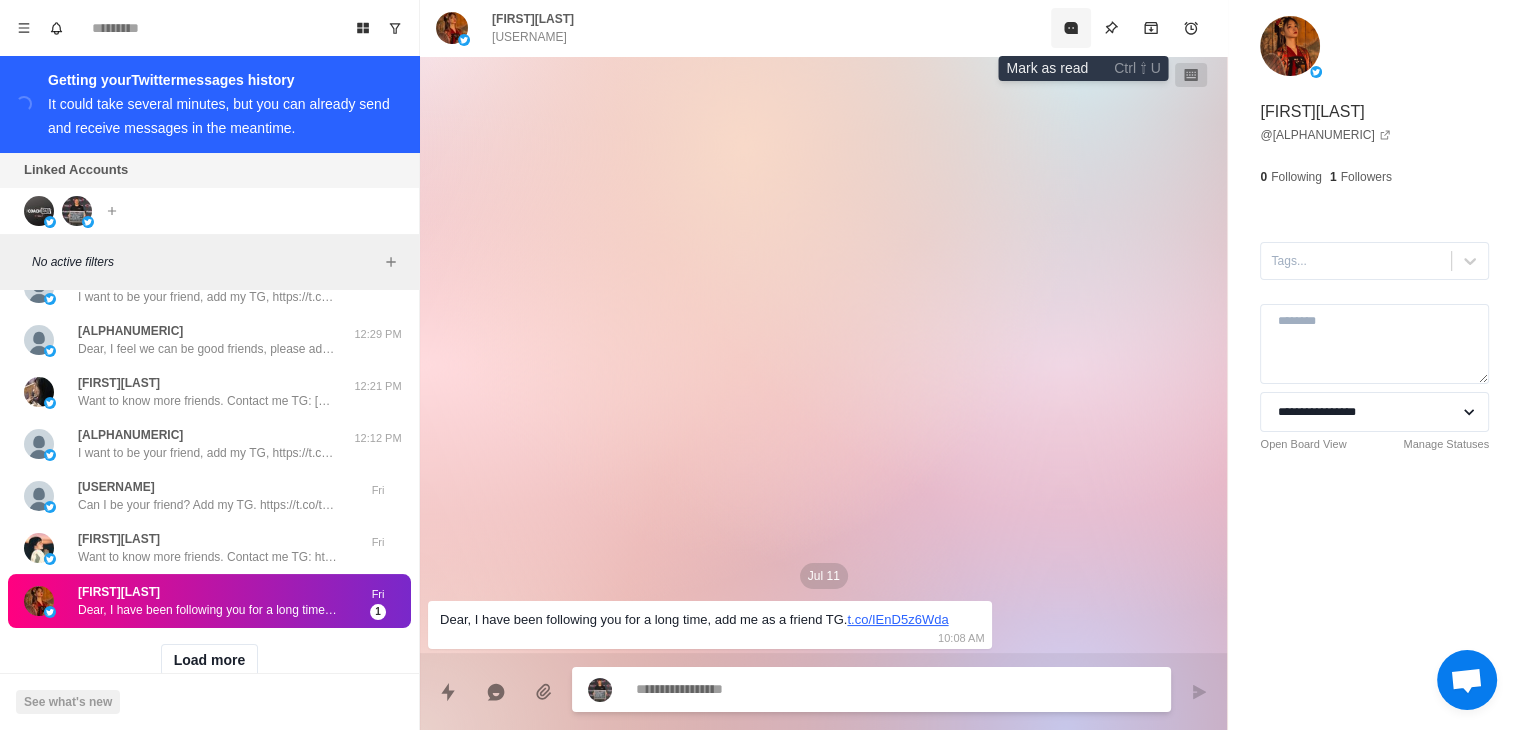 click at bounding box center (1071, 28) 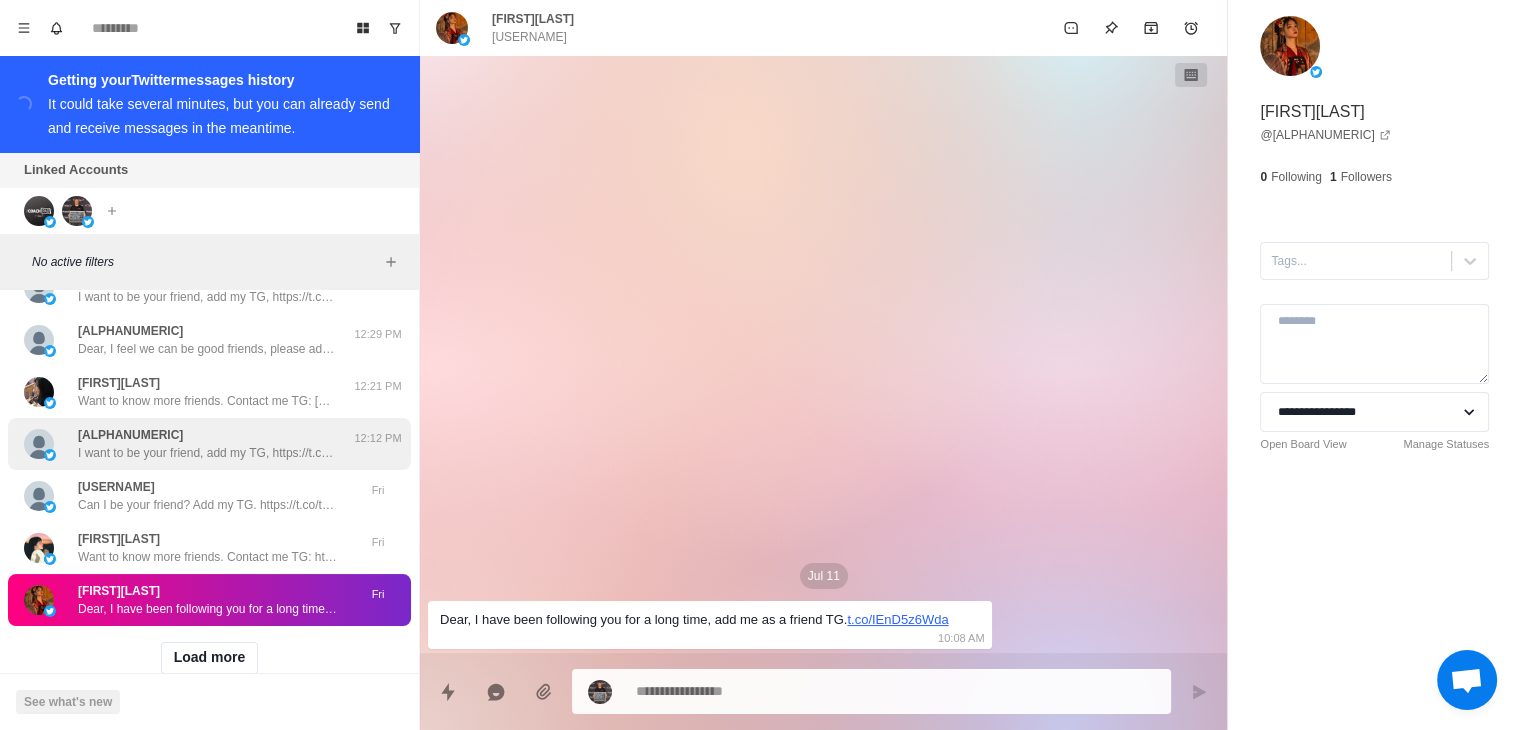 scroll, scrollTop: 768, scrollLeft: 0, axis: vertical 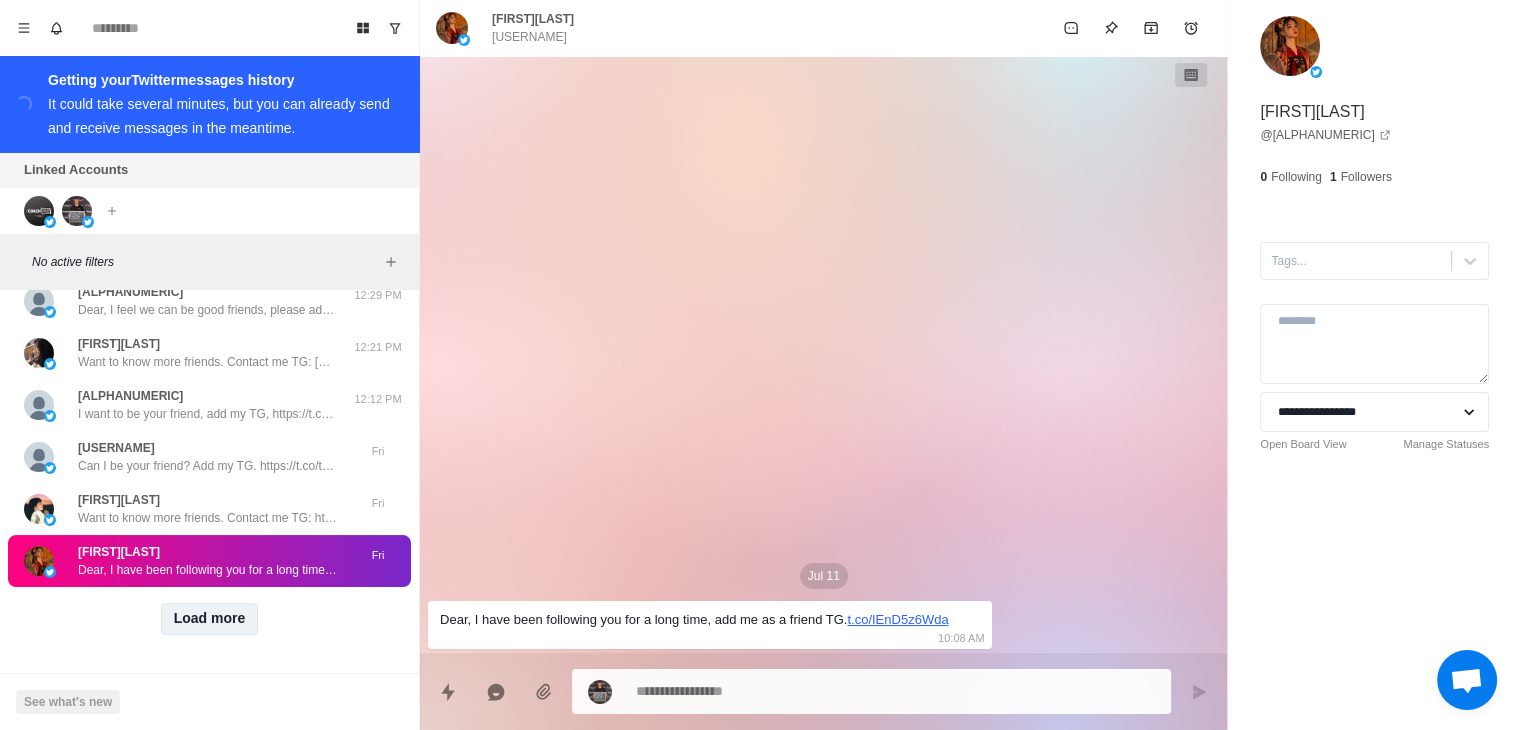 click on "Load more" at bounding box center [210, 619] 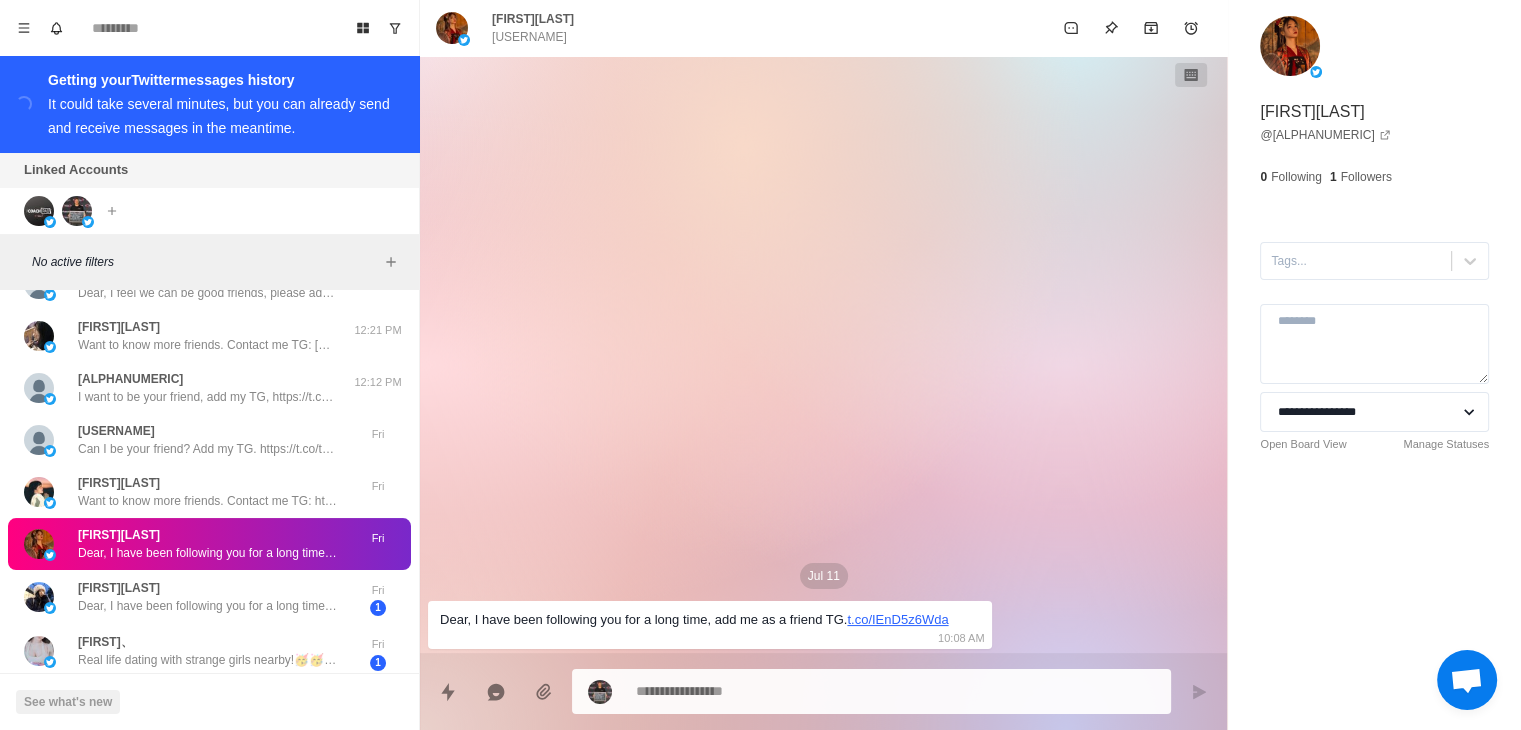 click on "Dear, I have been following you for a long time, add me as a friend TG.https://t.co/1v4JfAIrgb" at bounding box center [208, 606] 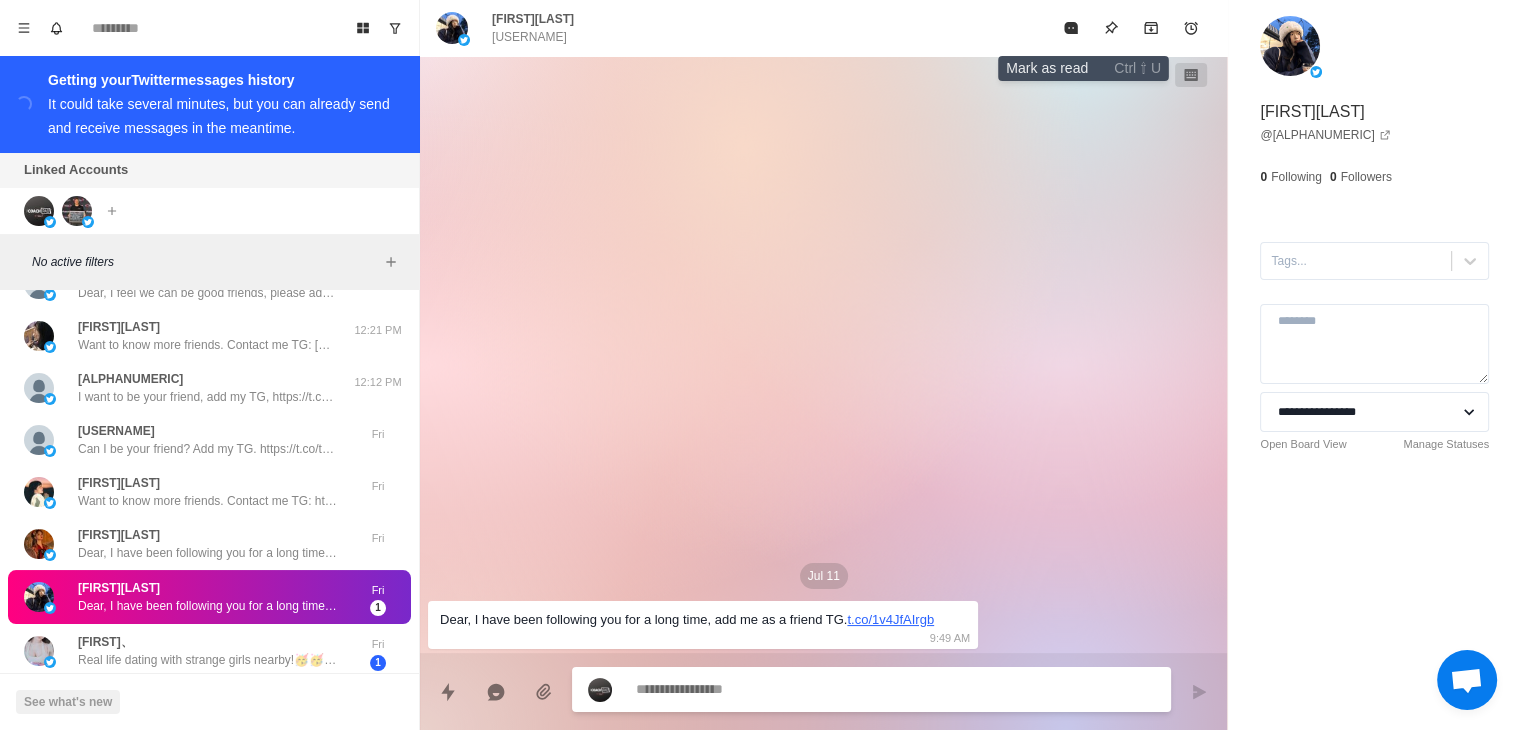 click 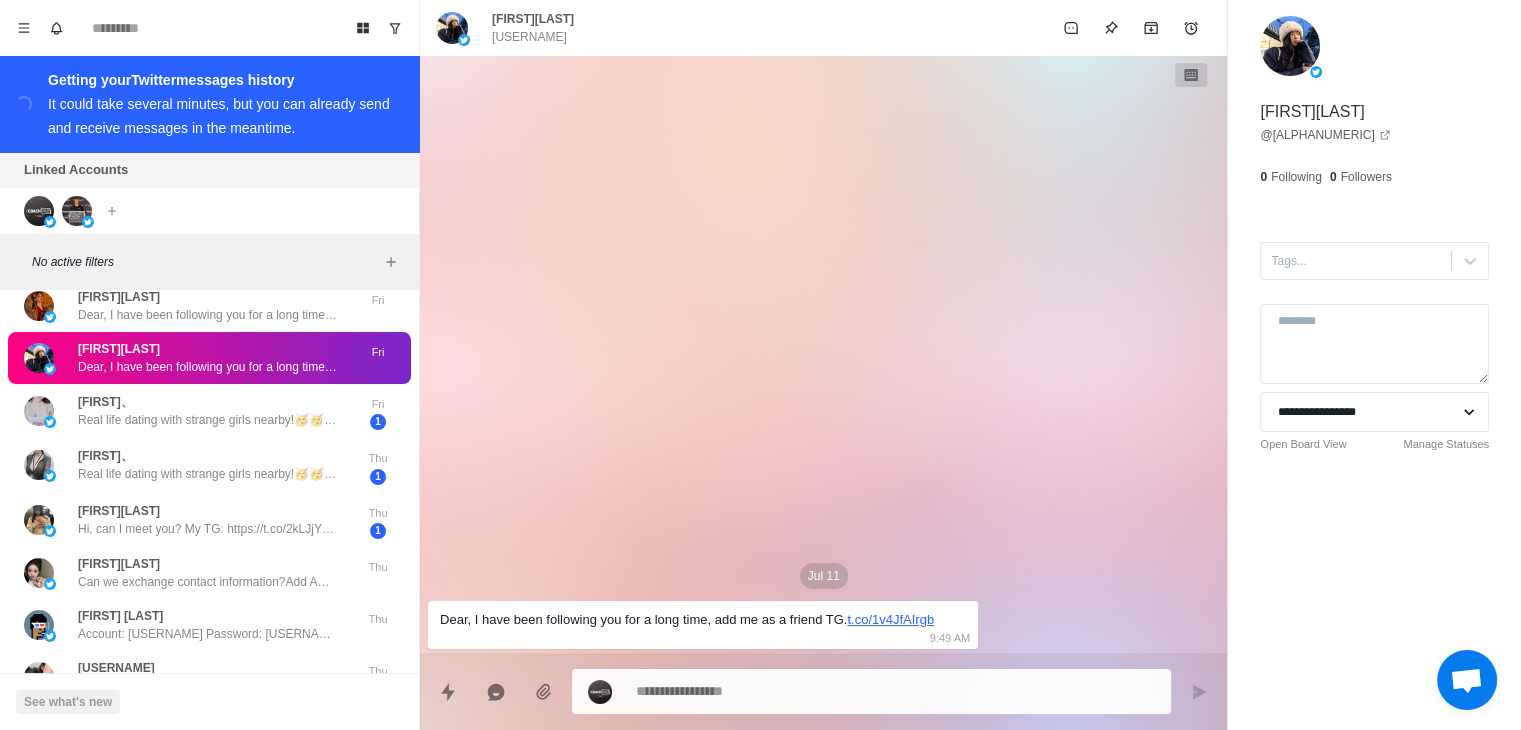 scroll, scrollTop: 1012, scrollLeft: 0, axis: vertical 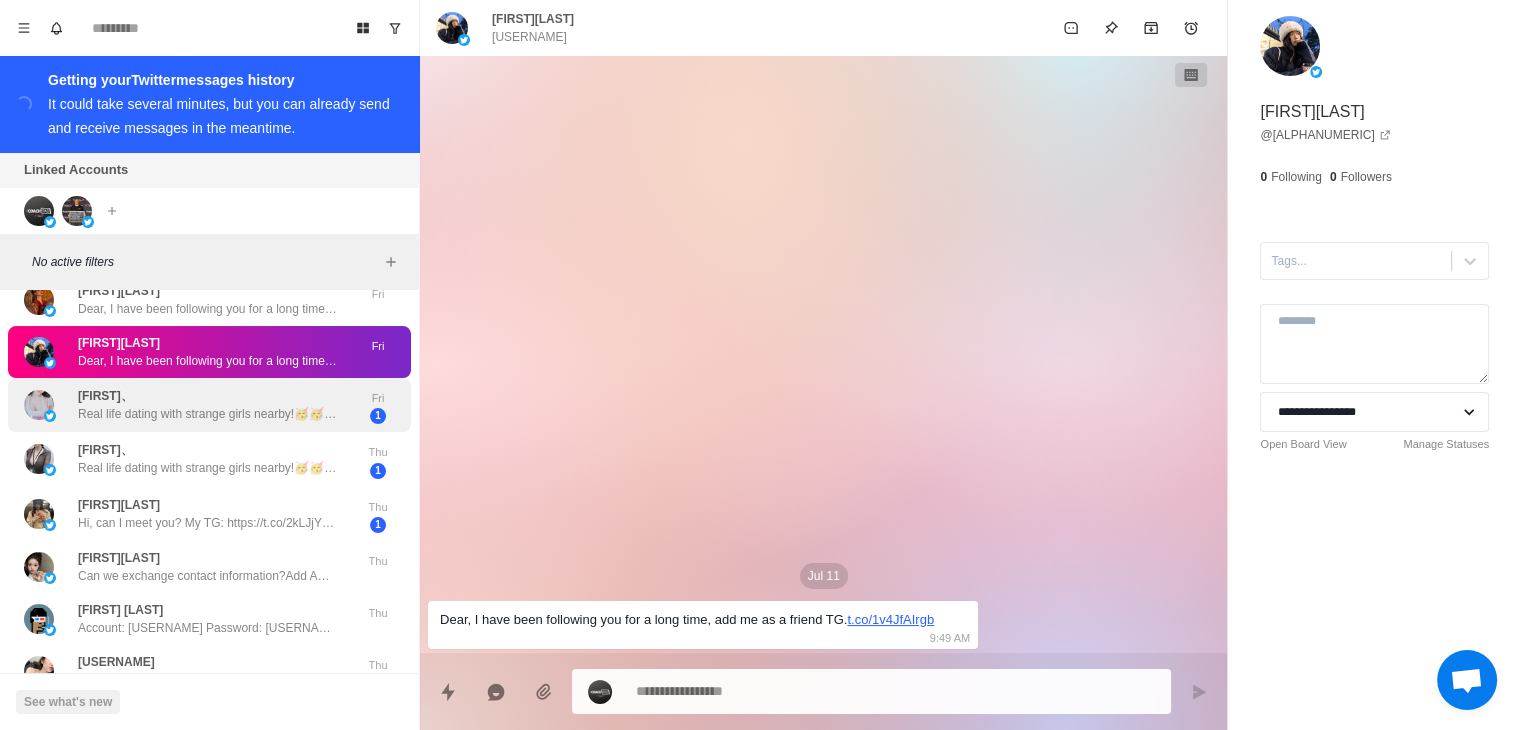 click on "[FIRST]、 Real life dating with strange girls nearby!🥳🥳
🔞Various styles,🔞sexy and hot.
💕[URL]💕
Fill in the invitation code💖c4ucvg💖
Unlock private one-on-one nude chat for free! 🎊 🎊" at bounding box center (188, 405) 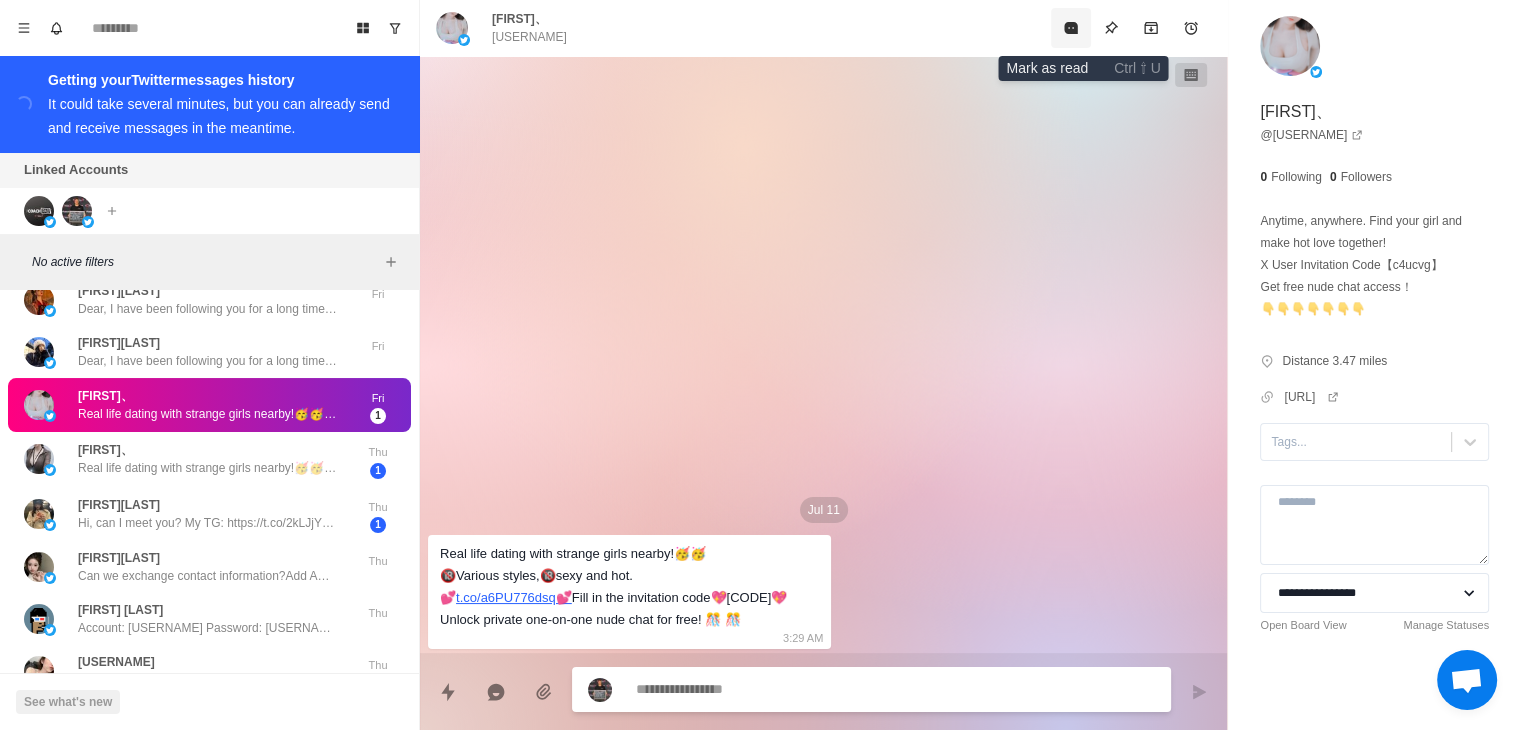 click at bounding box center [1071, 28] 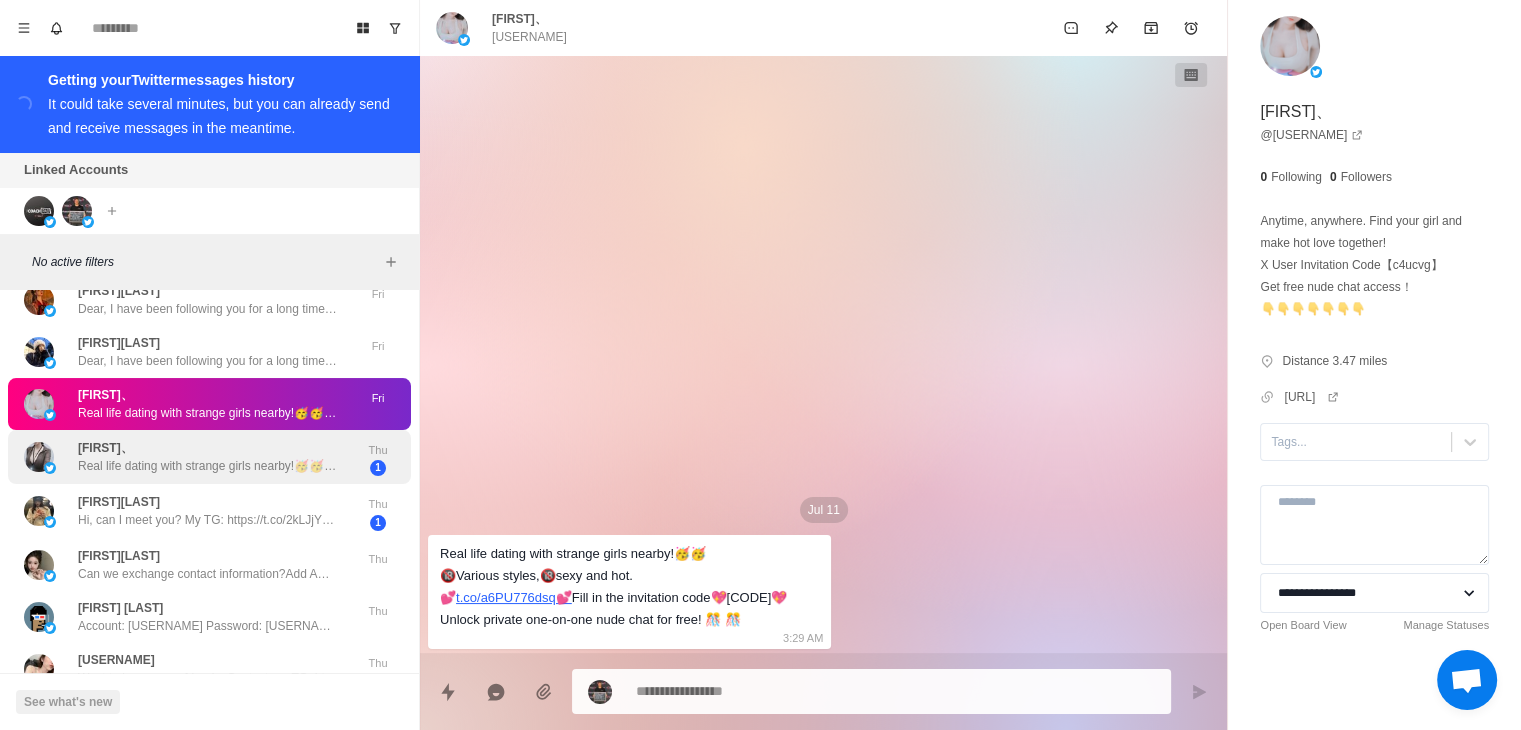 click on "[FIRST]、 Real life dating with strange girls nearby!🥳🥳
🔞Various styles,🔞sexy and hot.
💕[URL]💕
Fill in the invitation code💖c4ucvg💖
Unlock private one-on-one nude chat for free! 🎊 💼 🍀" at bounding box center (188, 457) 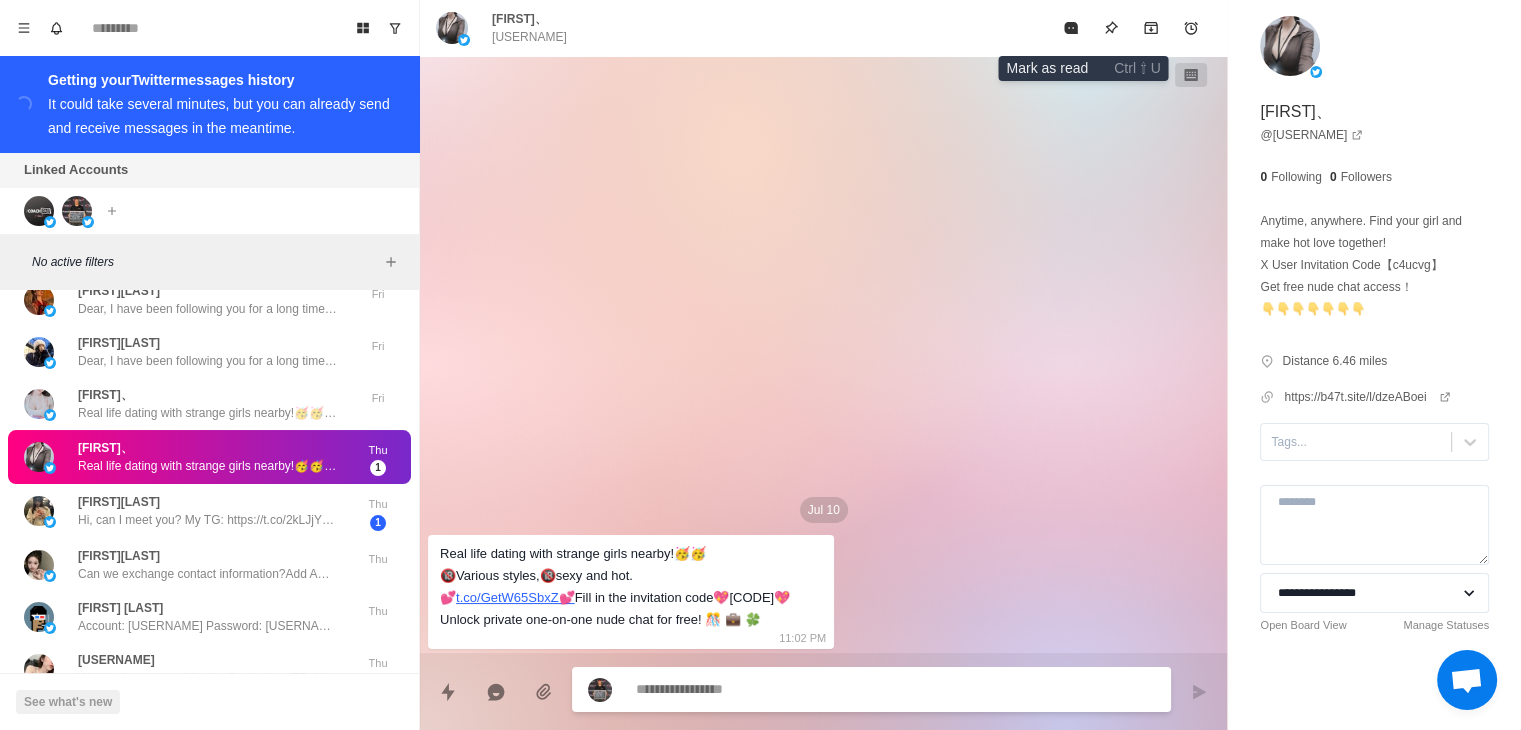 click at bounding box center (1071, 28) 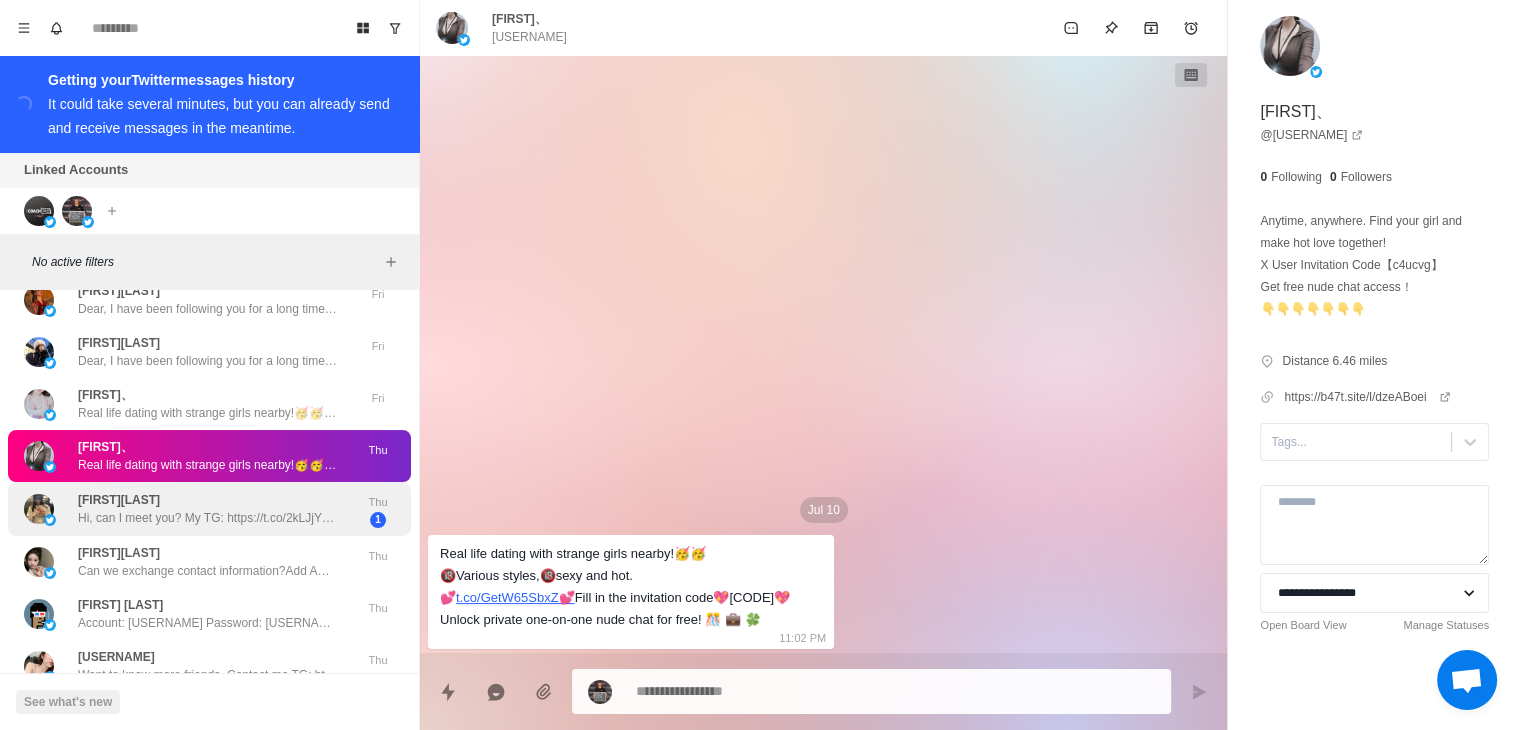 click on "Hi, can I meet you? My TG: https://t.co/2kLJjYzeEe" at bounding box center [208, 518] 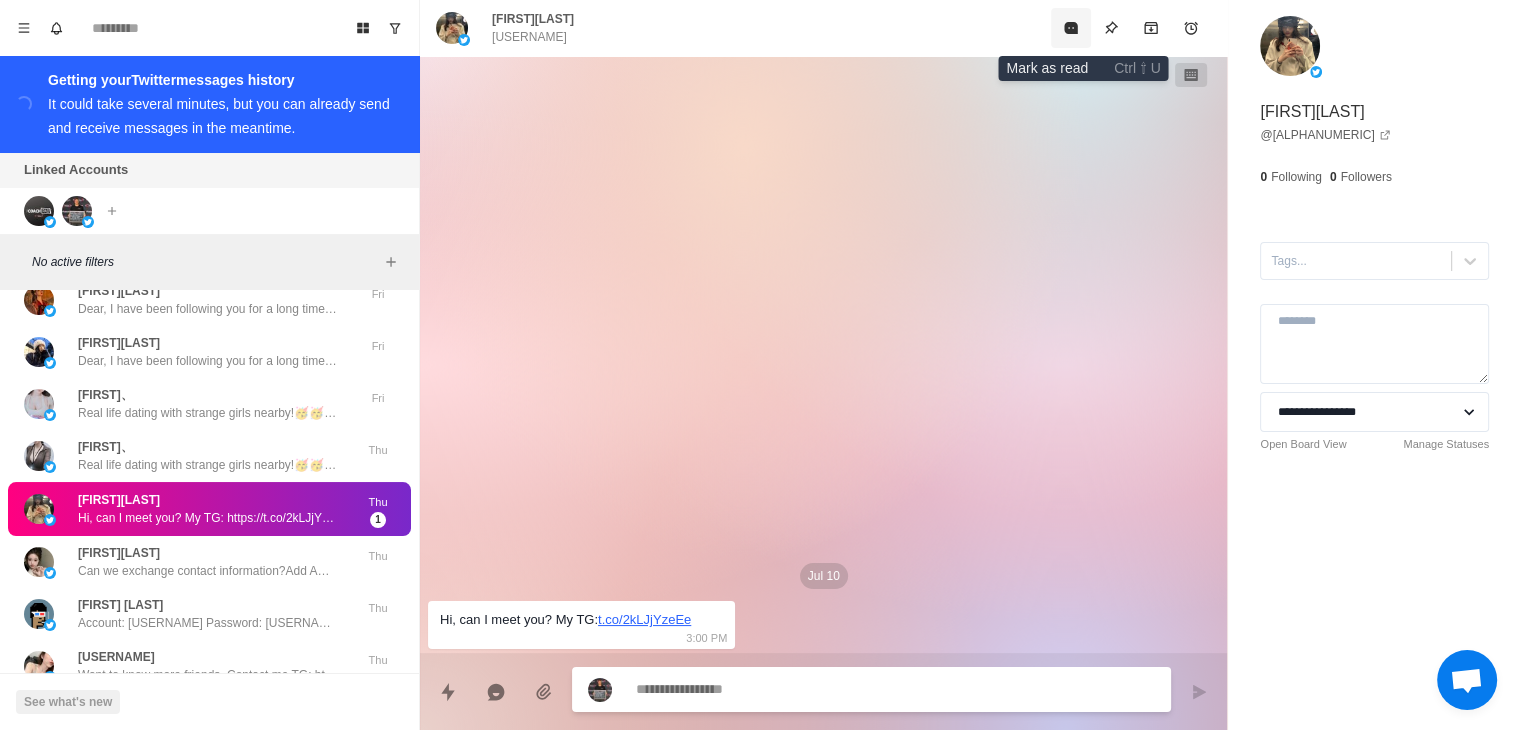 click at bounding box center (1071, 28) 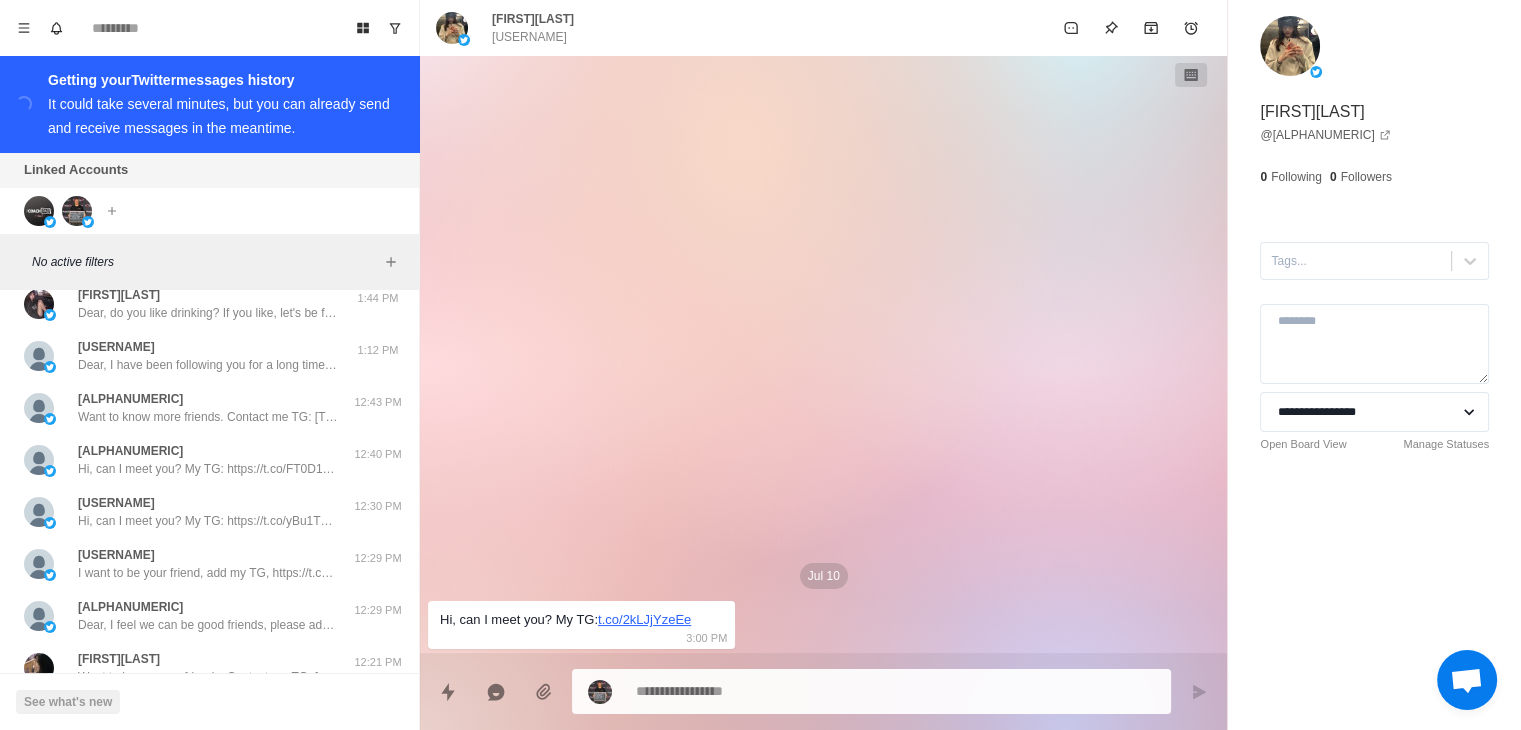scroll, scrollTop: 0, scrollLeft: 0, axis: both 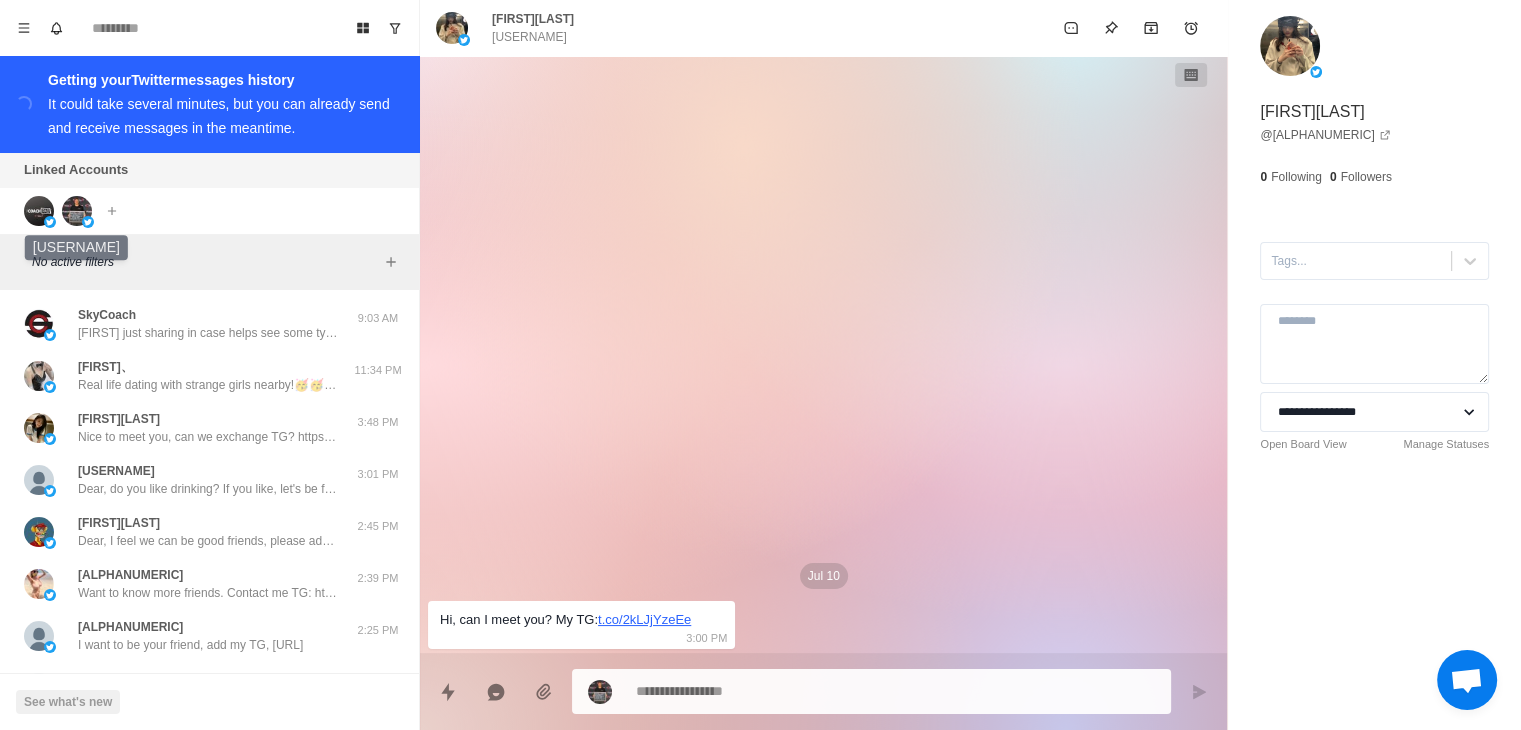 click at bounding box center [77, 211] 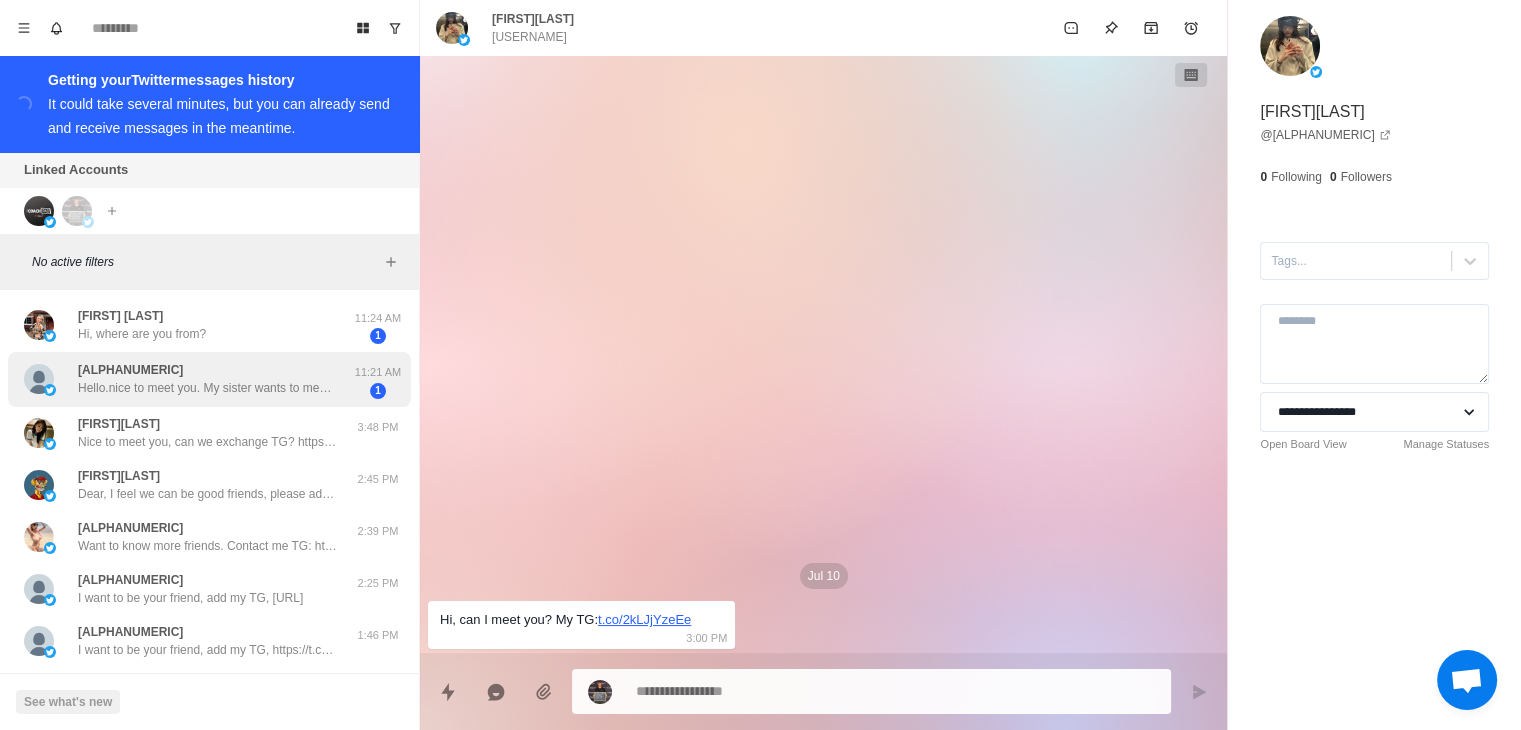 click on "[USERNAME] Hello.nice to meet you. My sister wants to meet a mature and calm man. She is currently single. She is a very beautiful girl with a good personality. If you are over 35 years old and want to meet her, please add my sister's Telegram:https://t.co/fzN6b39MCM" at bounding box center [208, 379] 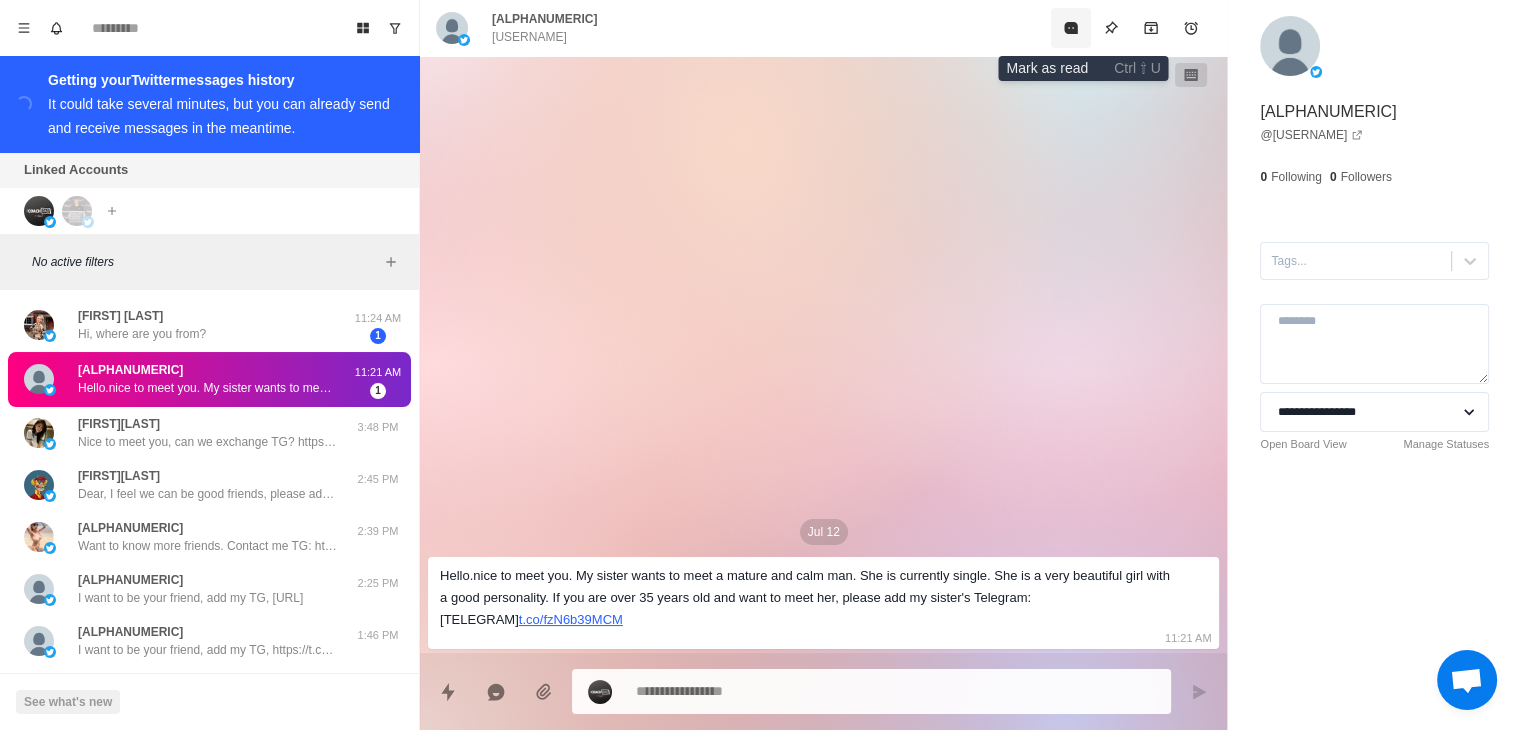 click 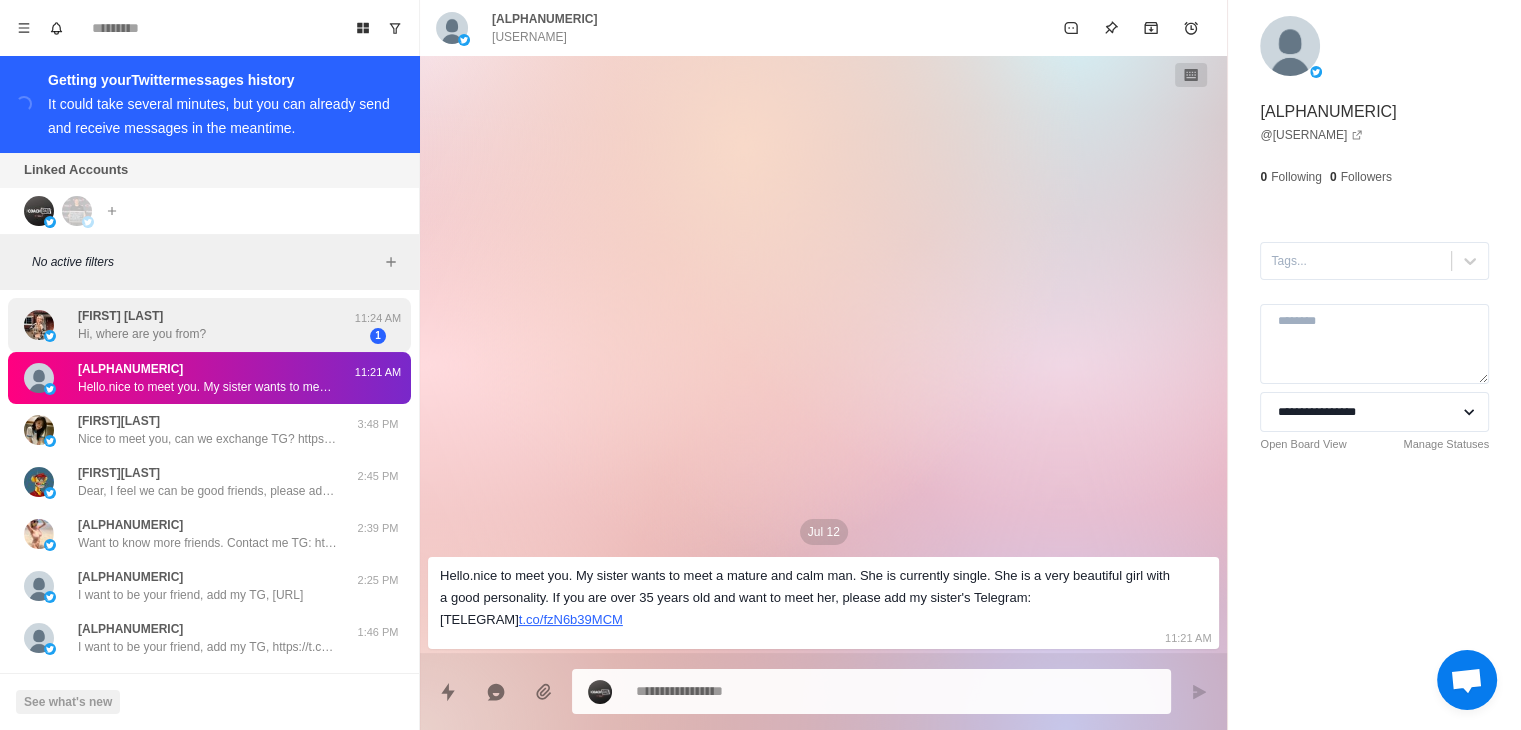 click on "[FIRST] [LAST], where are you from?" at bounding box center [142, 325] 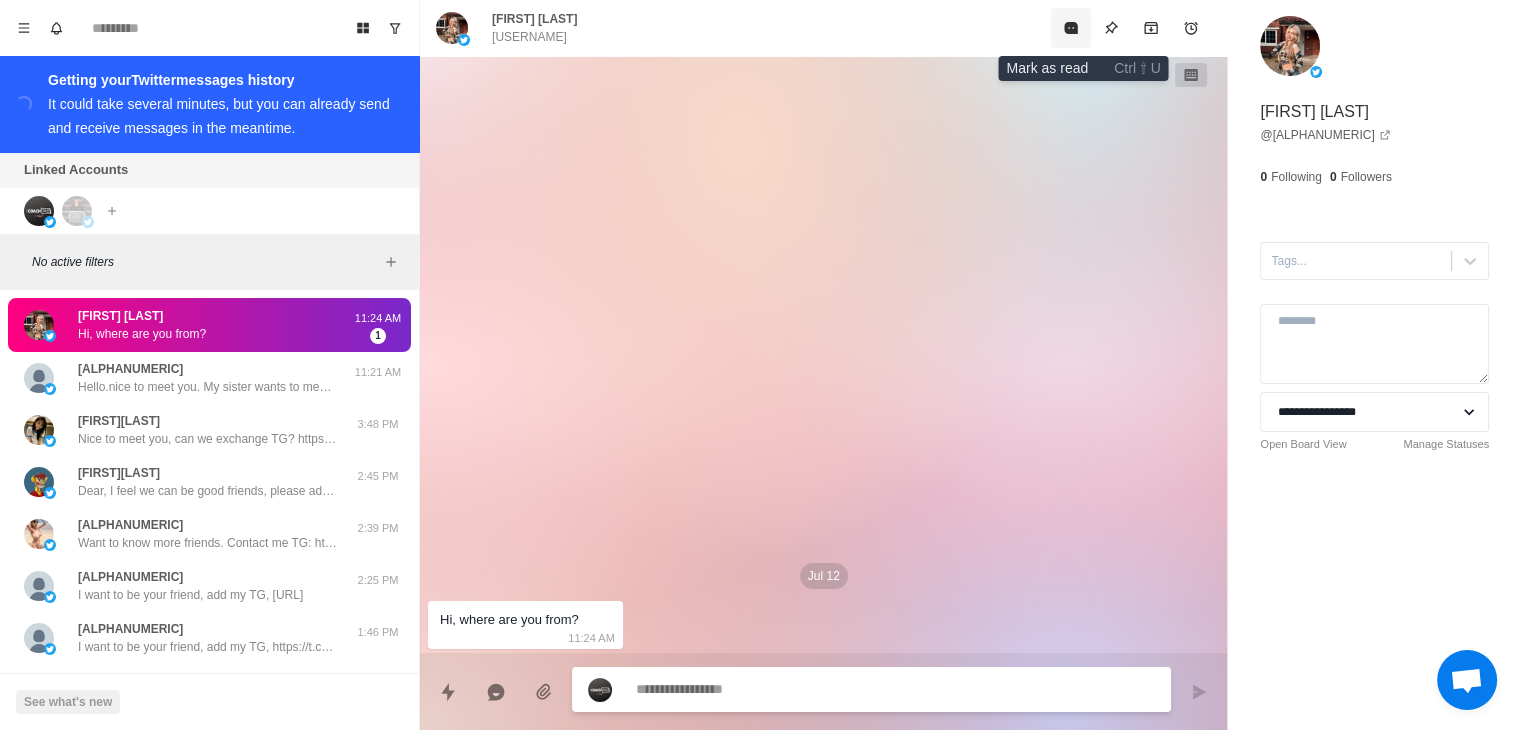 click 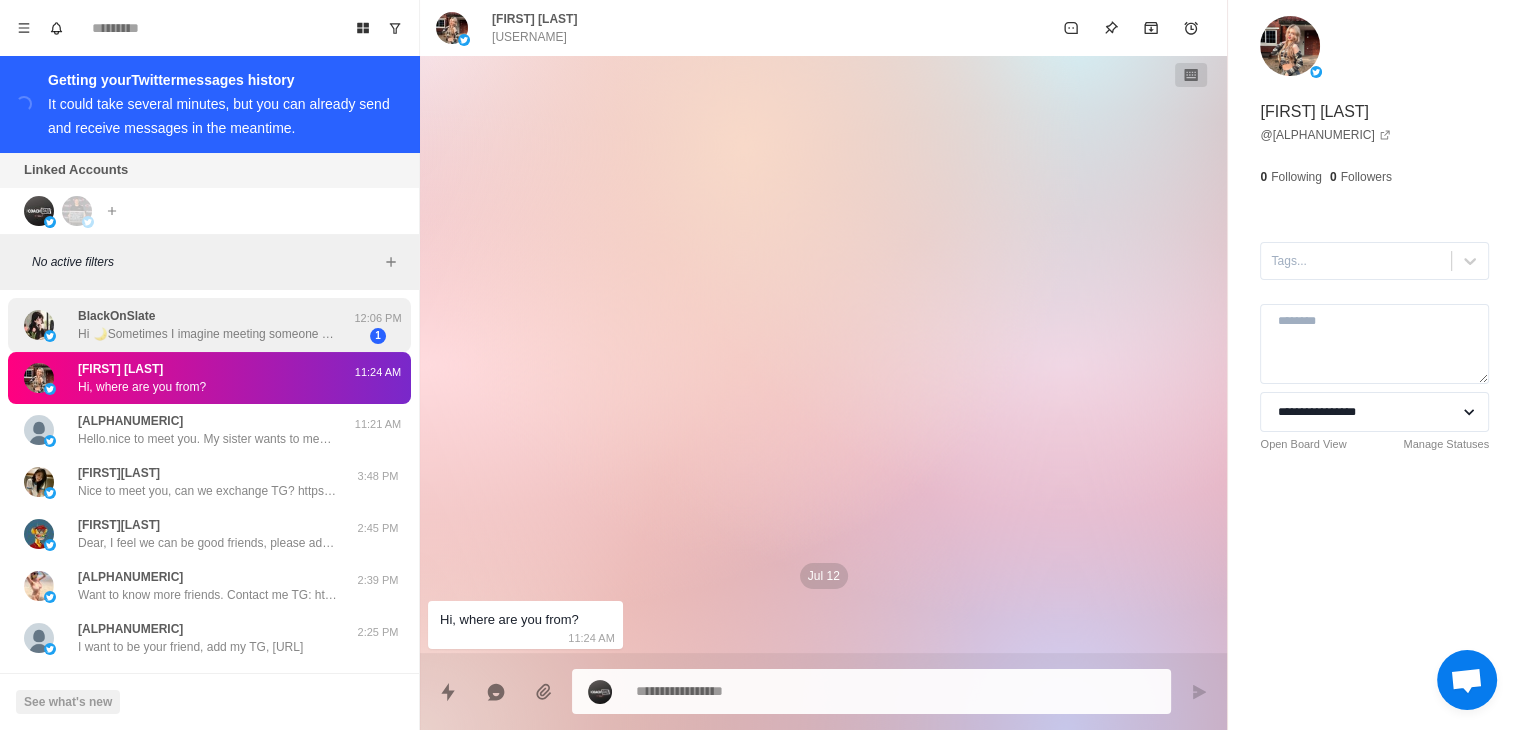click on "Hi 🌙Sometimes I imagine meeting someone who just gets me. We talk for hours, share dreams, and build.something warm and slow.I’m 36, love fitness, travel, and stories that move the soul.If you’re looking for more than just small talk, come find me on Telegram ✨[URL]" at bounding box center (208, 334) 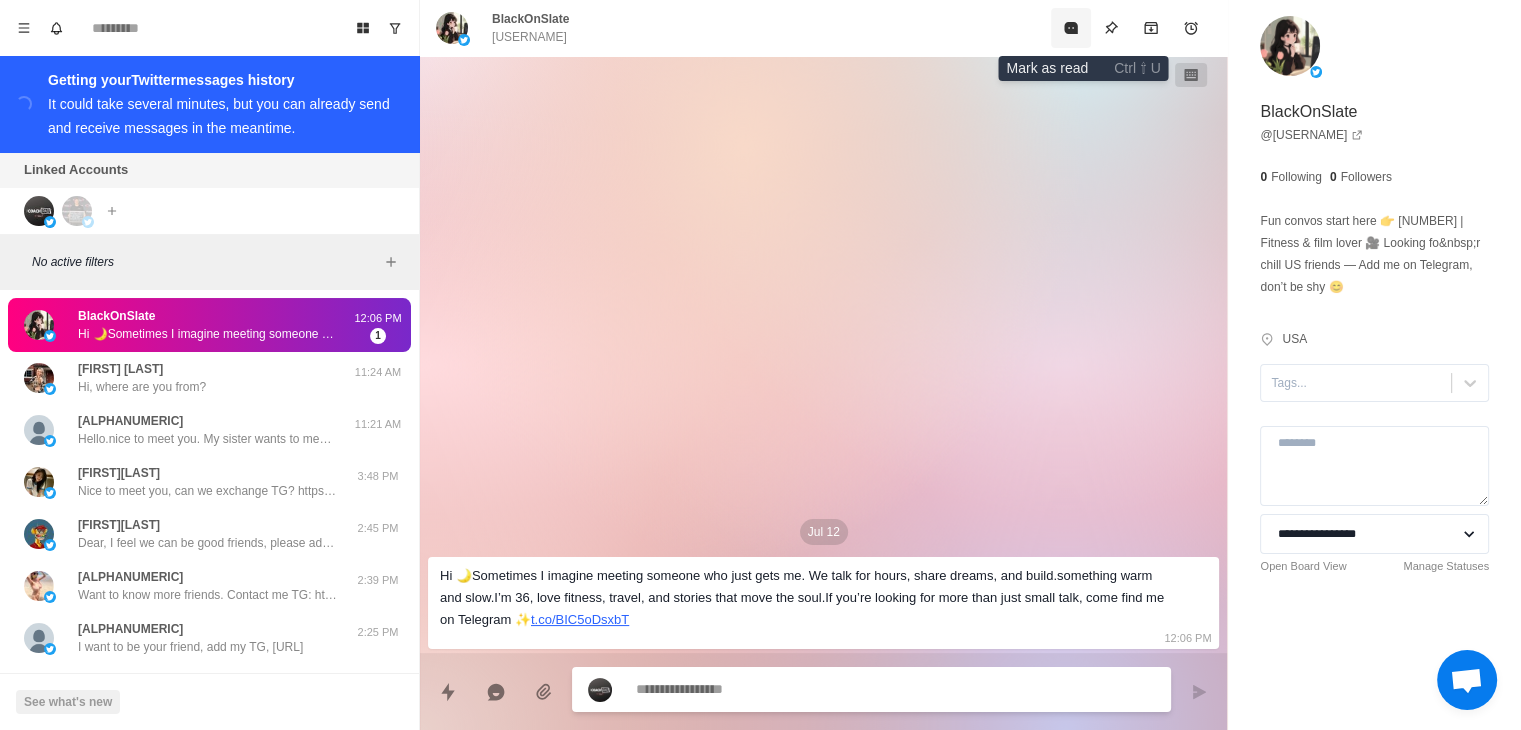 click 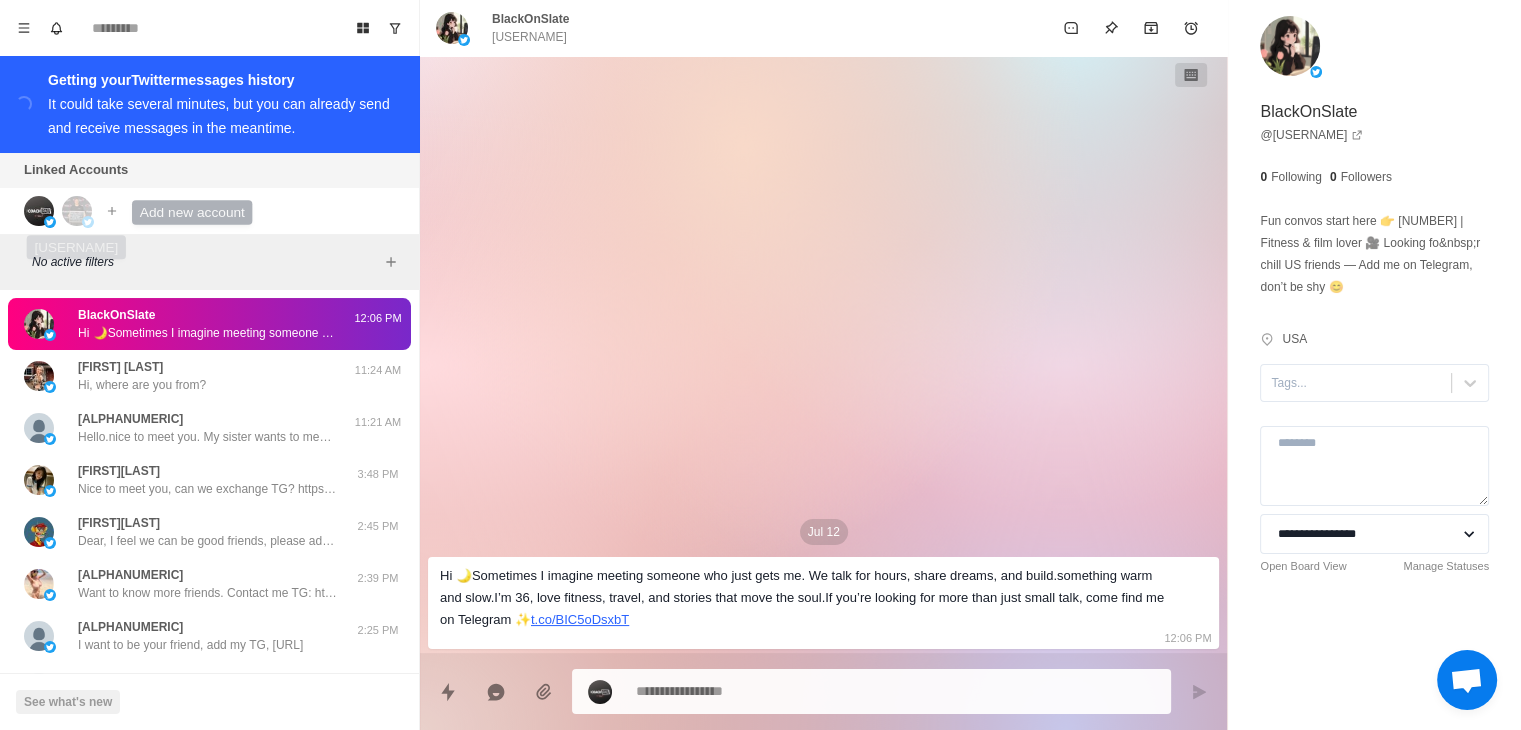 click at bounding box center (77, 211) 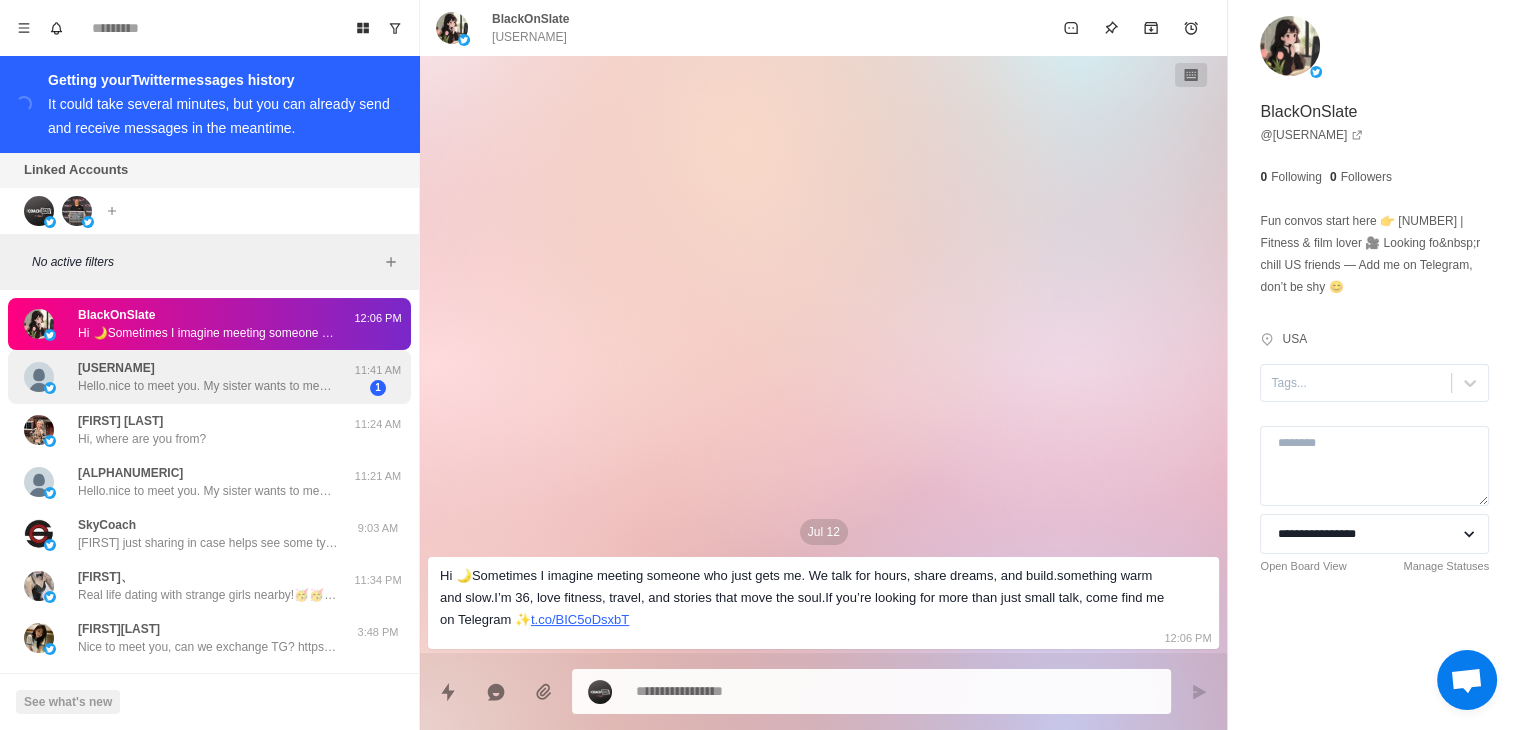click on "[USERNAME] Hello.nice to meet you. My sister wants to meet a mature and calm man. She is currently single. She is a very beautiful girl with a good personality. If you are over 35 years old and want to meet her, please add my sister's Telegram:https://t.co/XdqWOKbnxb" at bounding box center [208, 377] 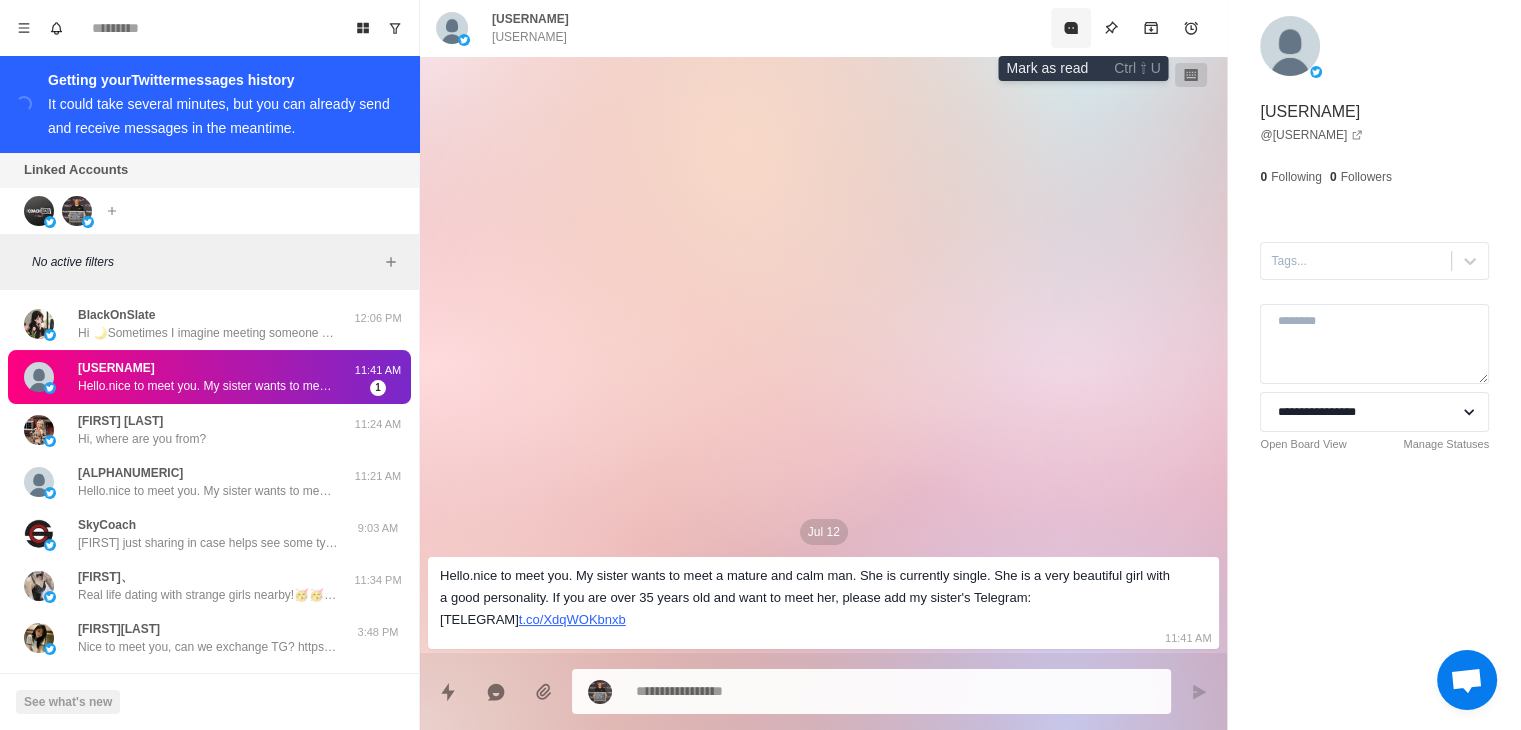 click 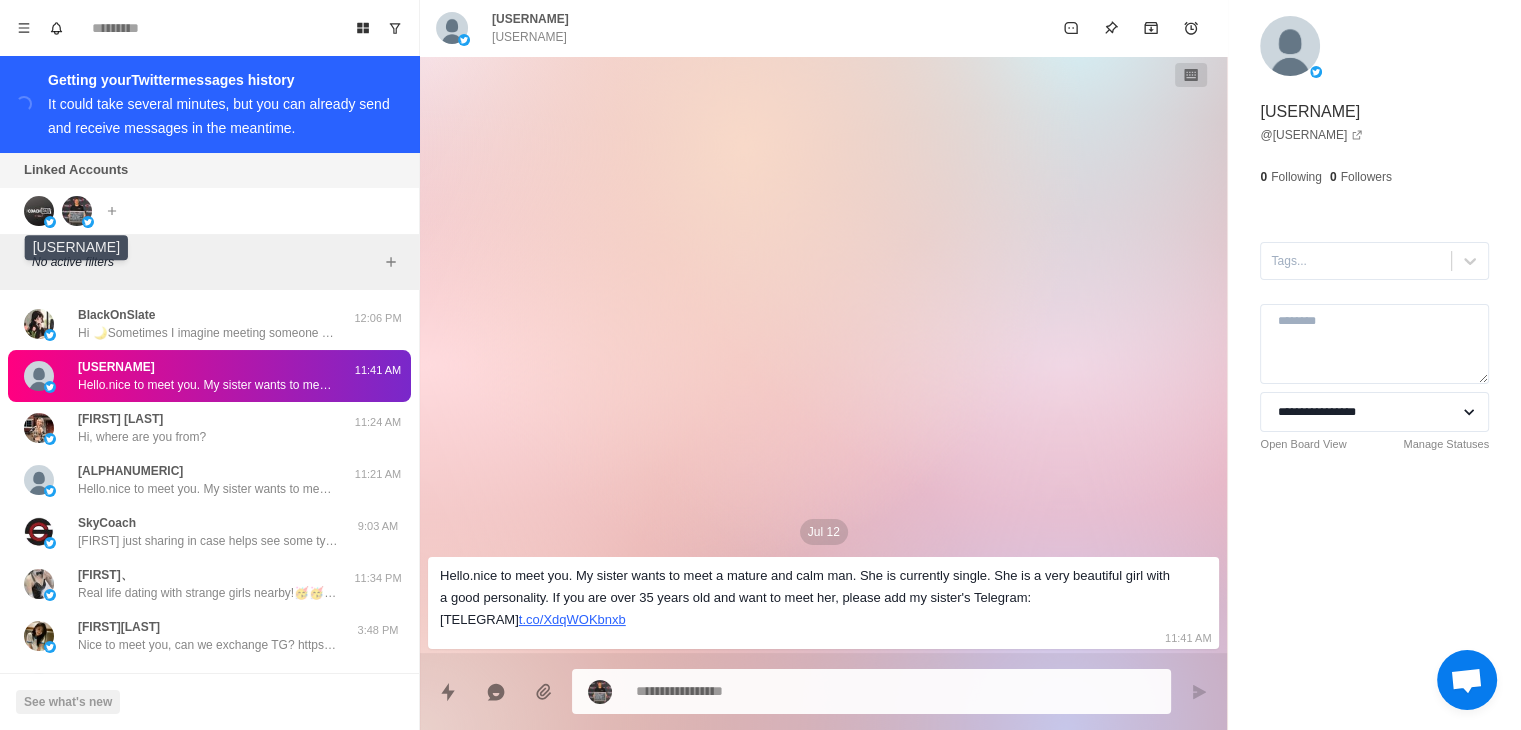 click at bounding box center (77, 211) 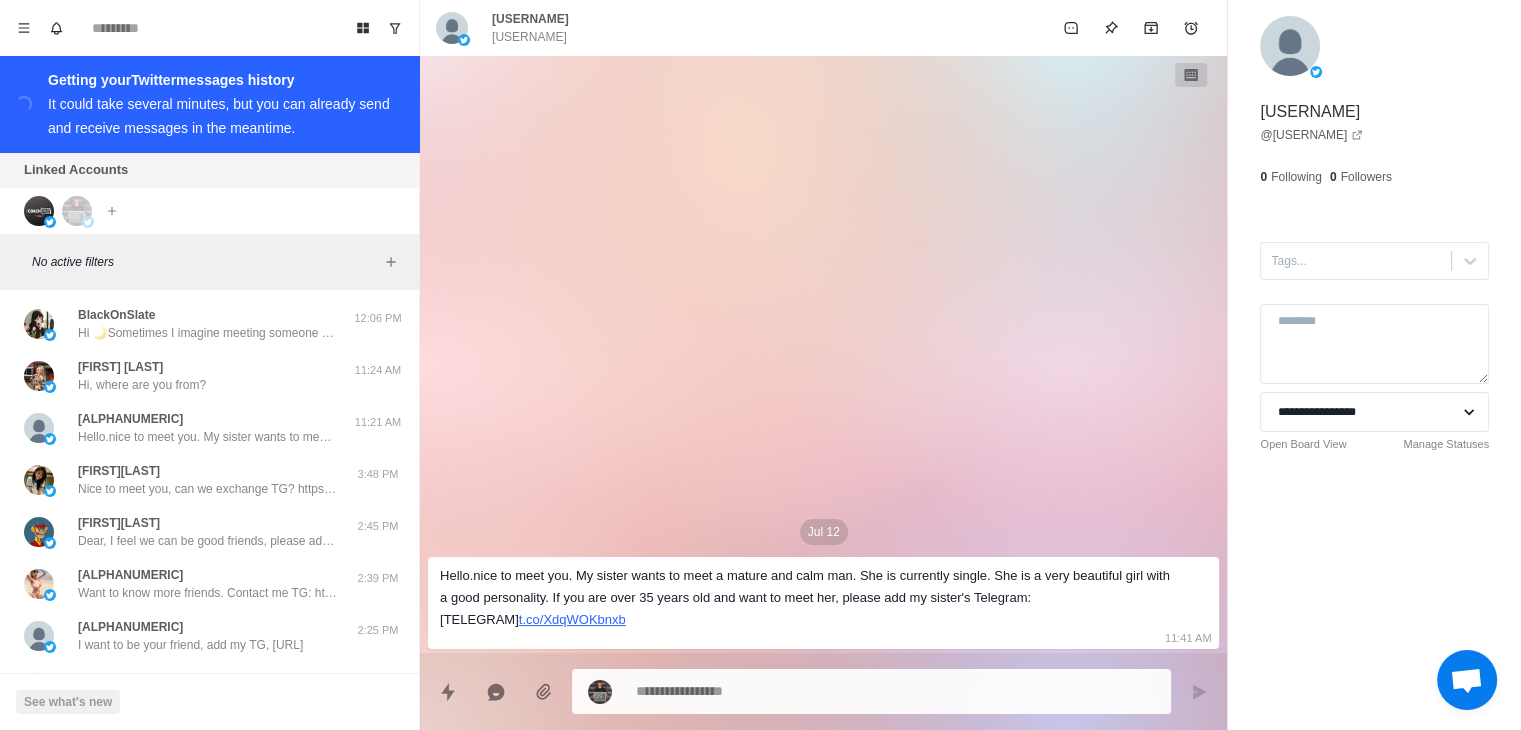type on "*" 